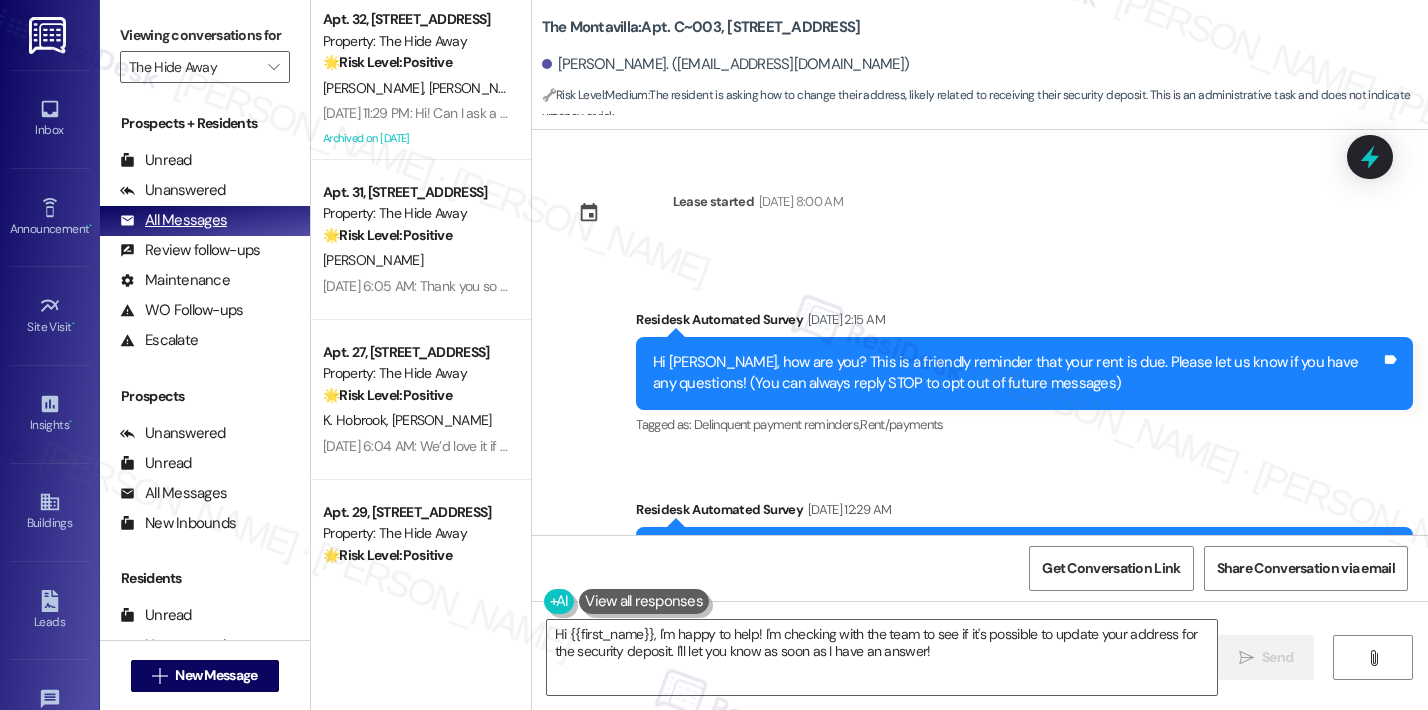 scroll, scrollTop: 0, scrollLeft: 0, axis: both 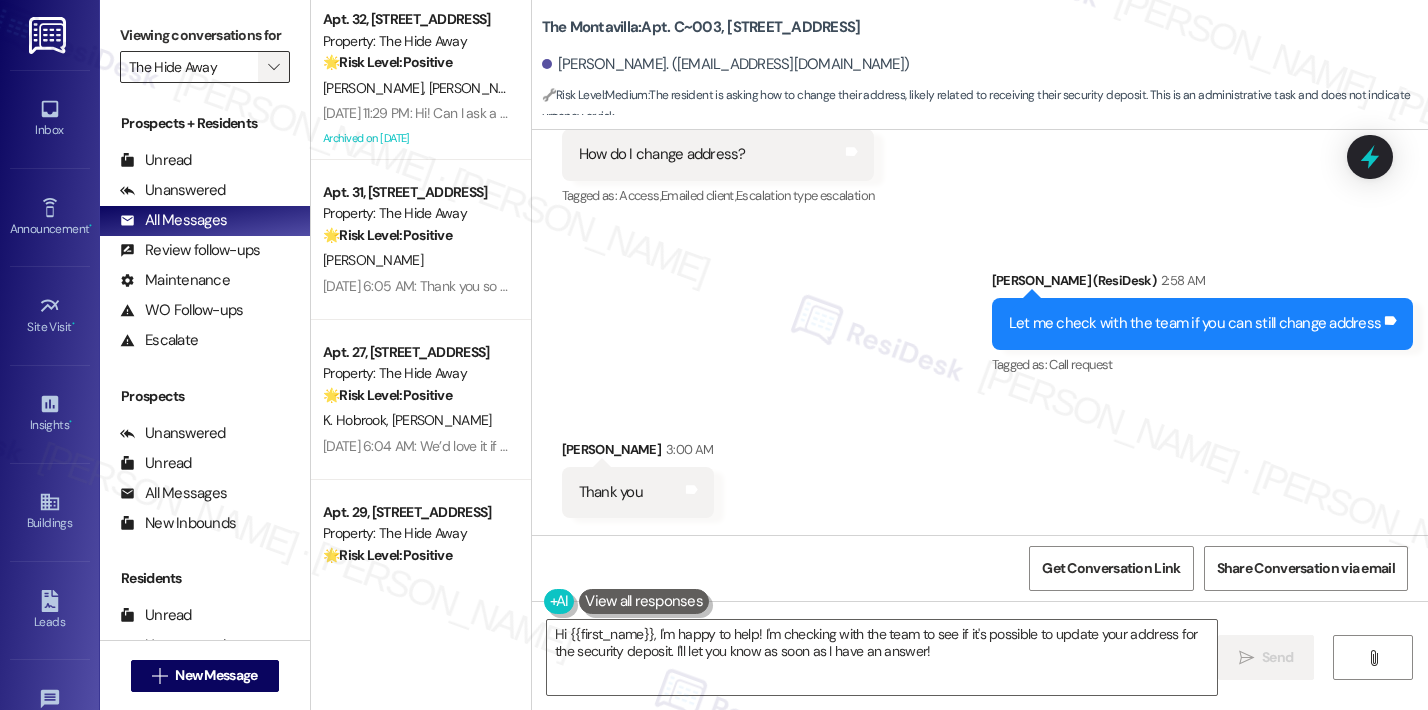 click on "" at bounding box center [274, 67] 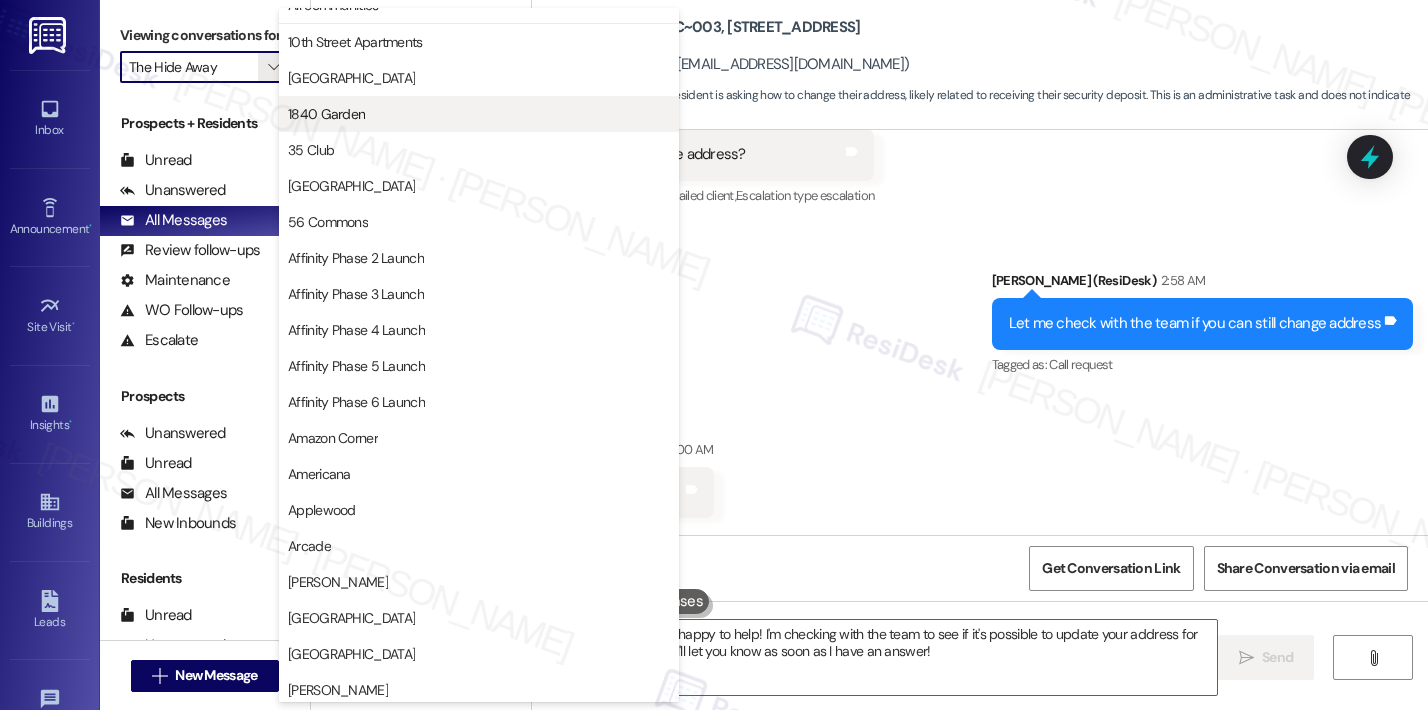 scroll, scrollTop: 0, scrollLeft: 0, axis: both 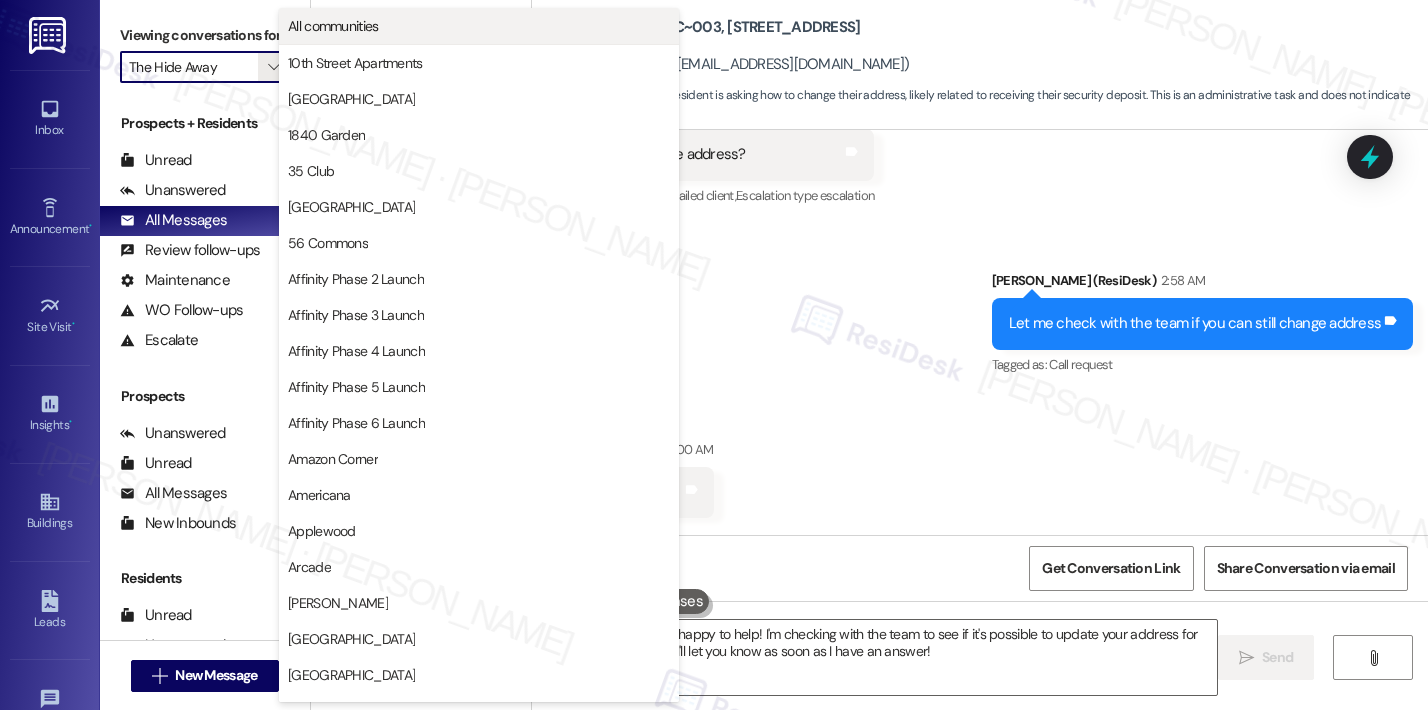 click on "All communities" at bounding box center [333, 26] 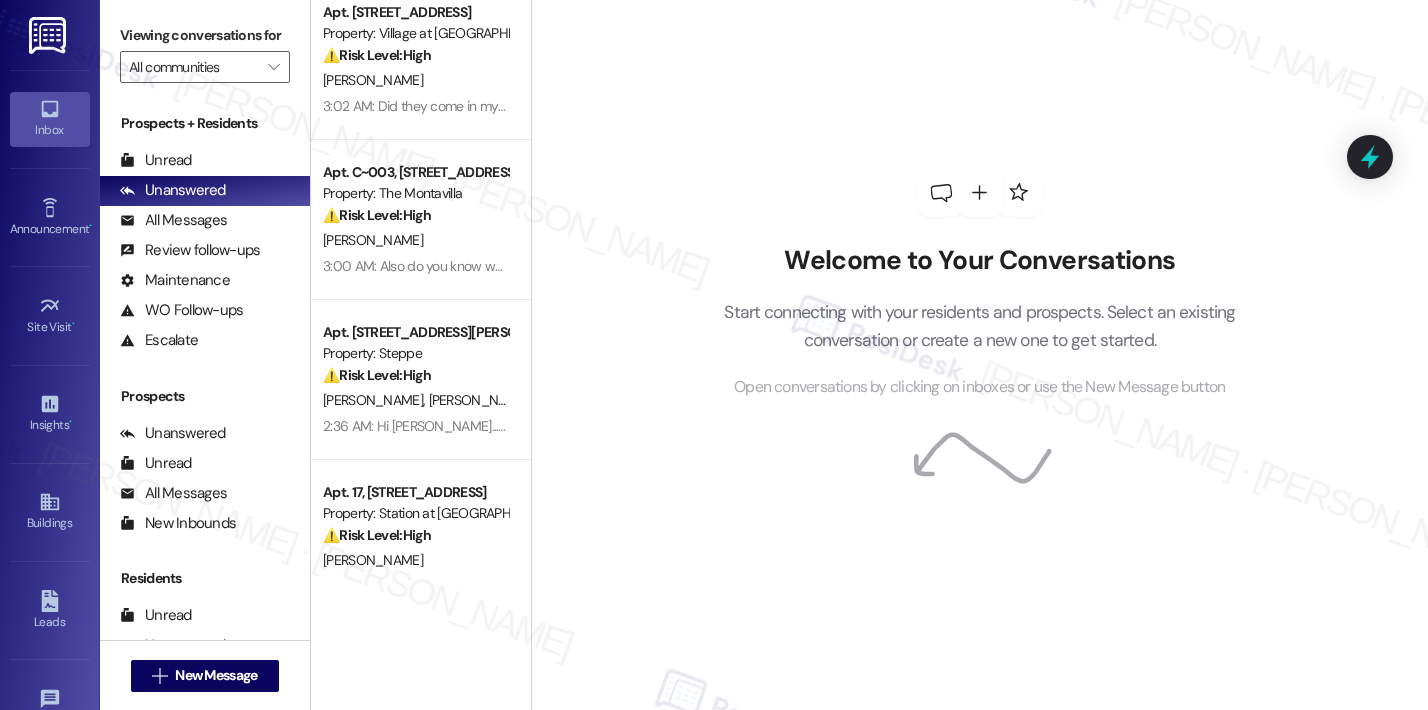 scroll, scrollTop: 215, scrollLeft: 0, axis: vertical 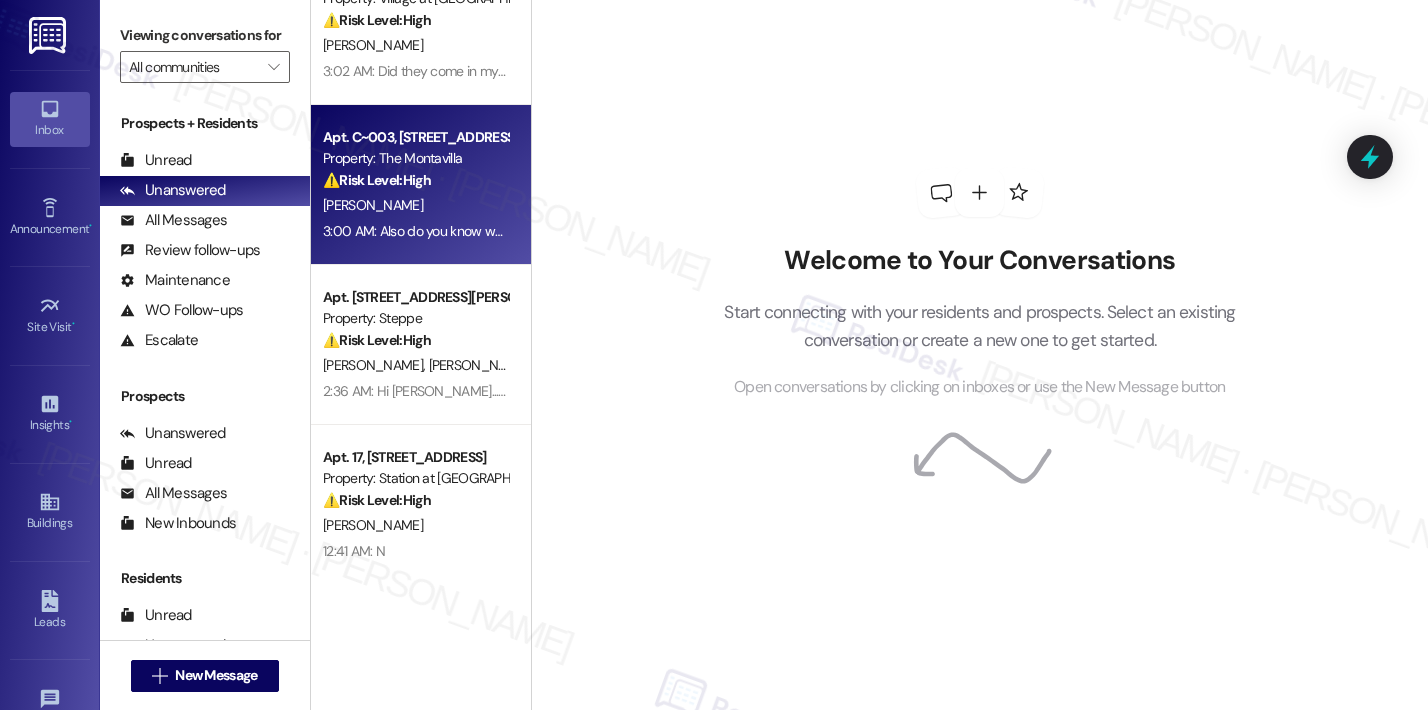 click on "[PERSON_NAME]" at bounding box center [415, 205] 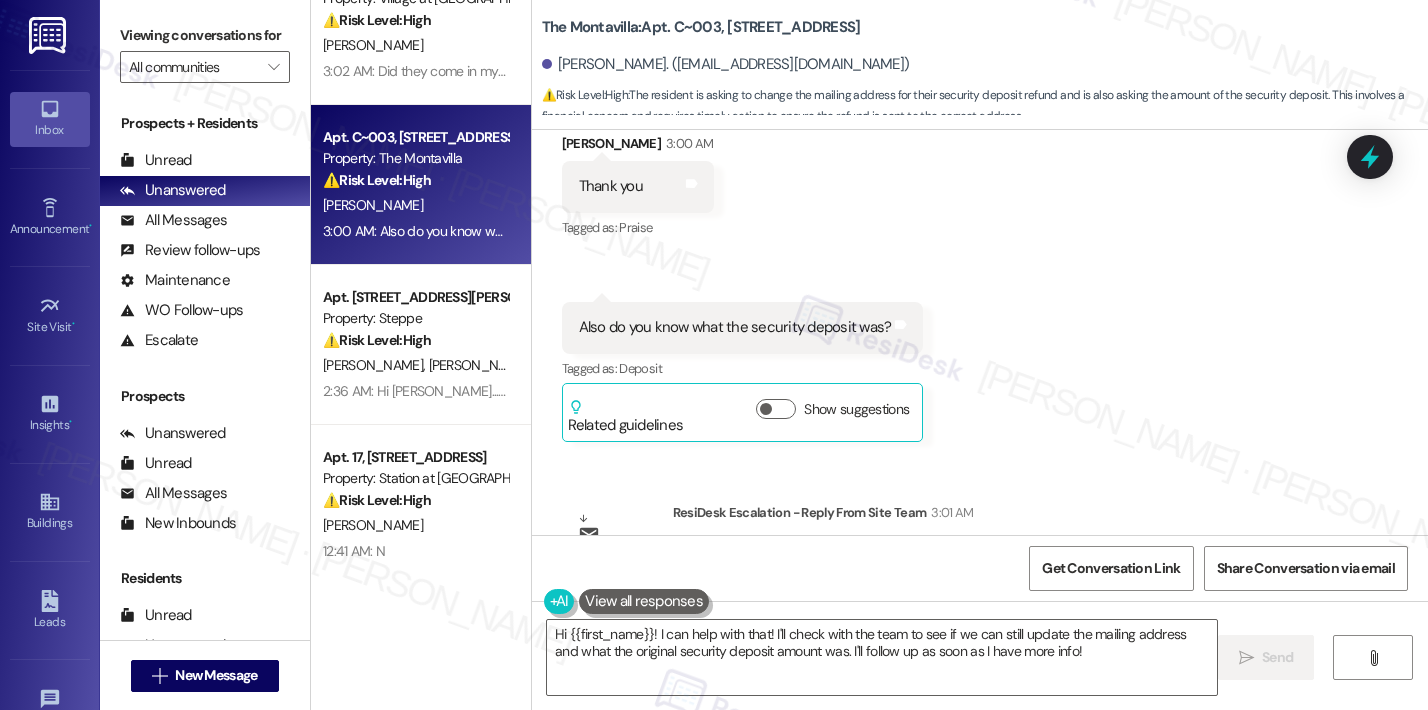 scroll, scrollTop: 9311, scrollLeft: 0, axis: vertical 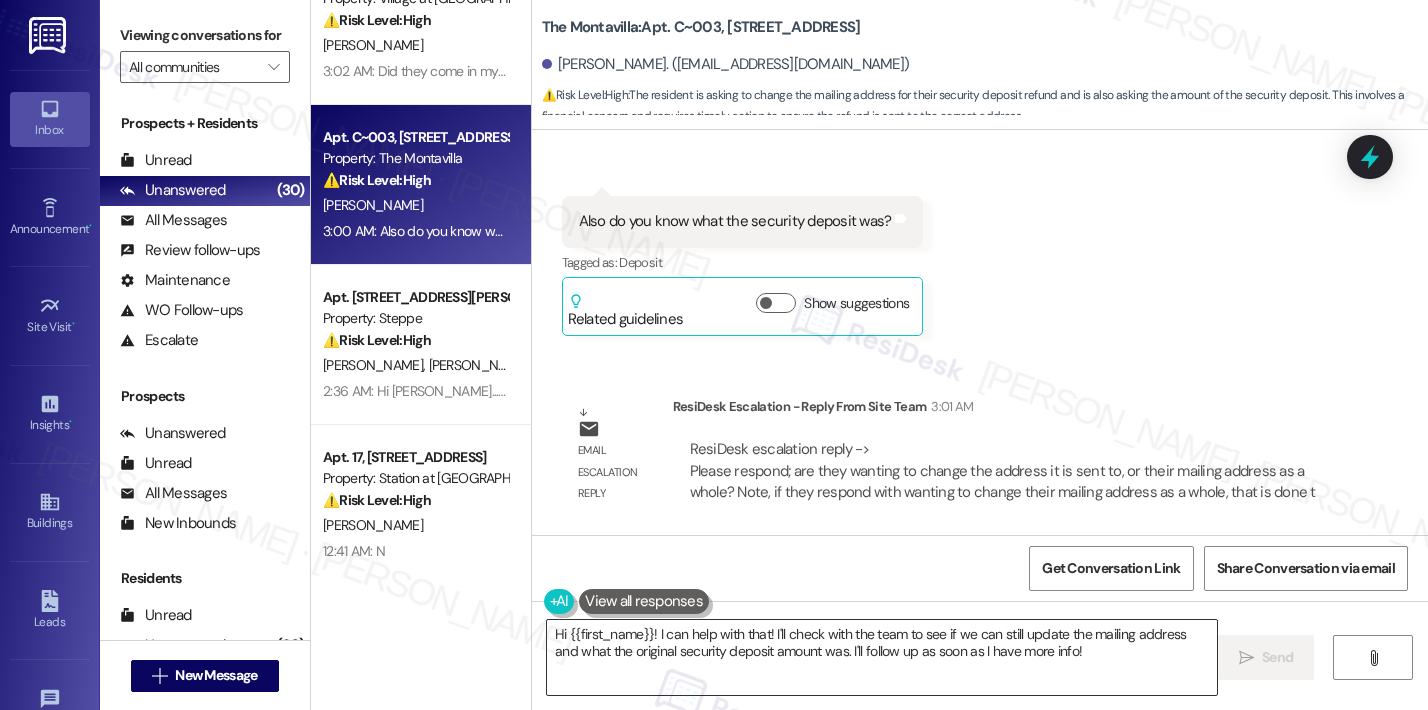 click on "Hi {{first_name}}! I can help with that! I'll check with the team to see if we can still update the mailing address and what the original security deposit amount was. I'll follow up as soon as I have more info!" at bounding box center (882, 657) 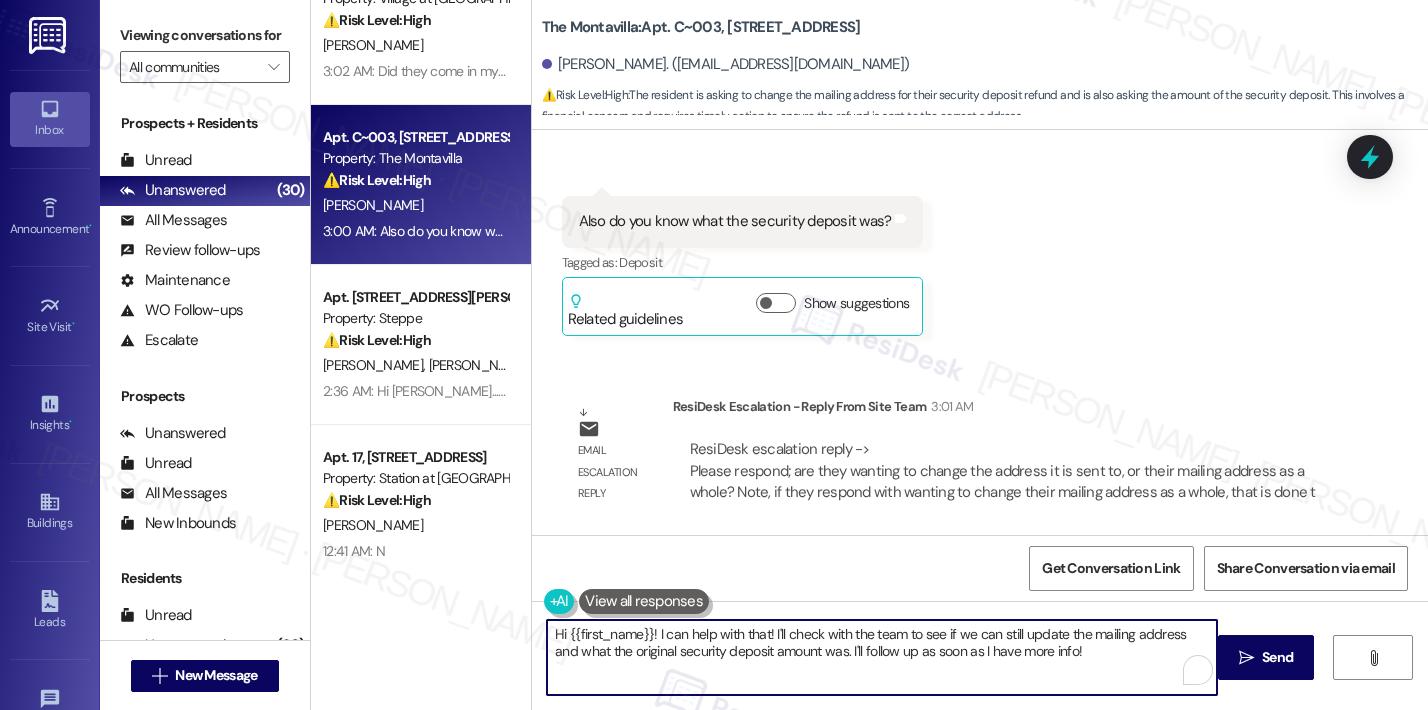 click on "Hi {{first_name}}! I can help with that! I'll check with the team to see if we can still update the mailing address and what the original security deposit amount was. I'll follow up as soon as I have more info!" at bounding box center (882, 657) 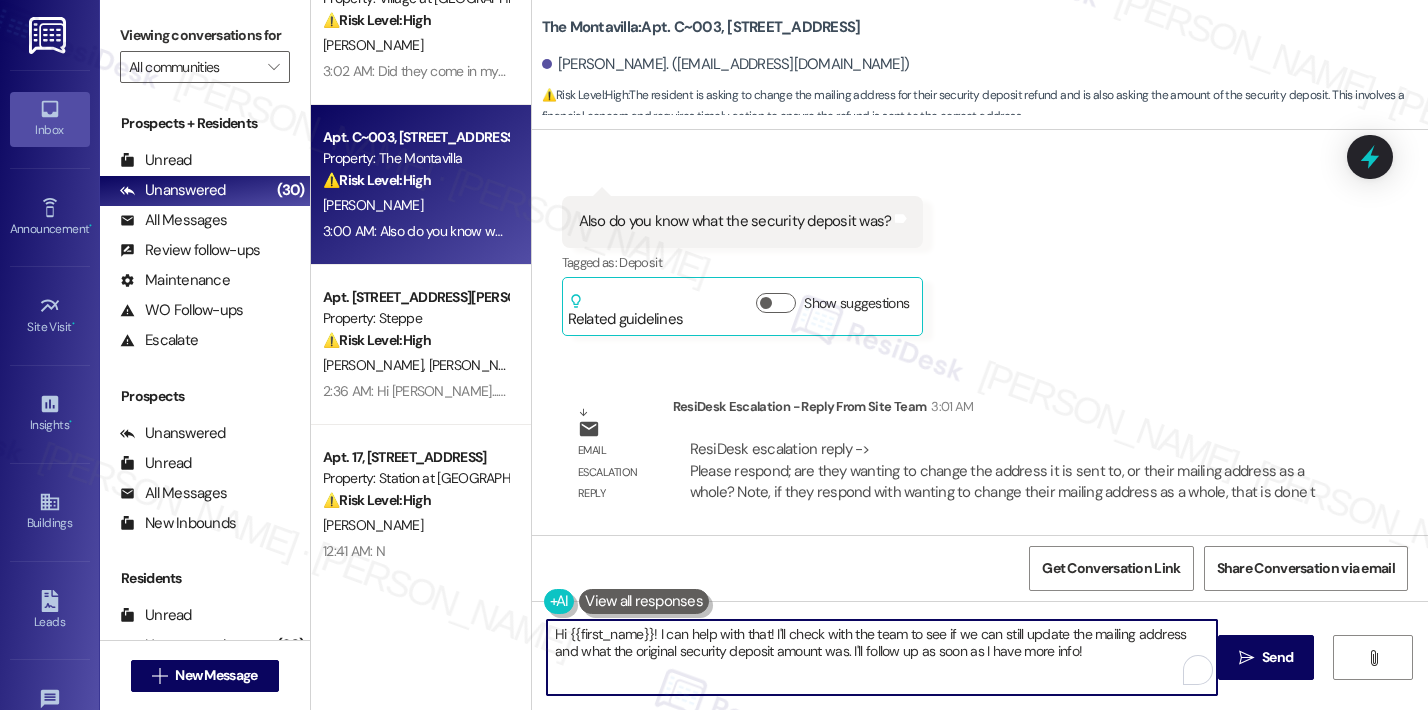 click on "Hi {{first_name}}! I can help with that! I'll check with the team to see if we can still update the mailing address and what the original security deposit amount was. I'll follow up as soon as I have more info!" at bounding box center (882, 657) 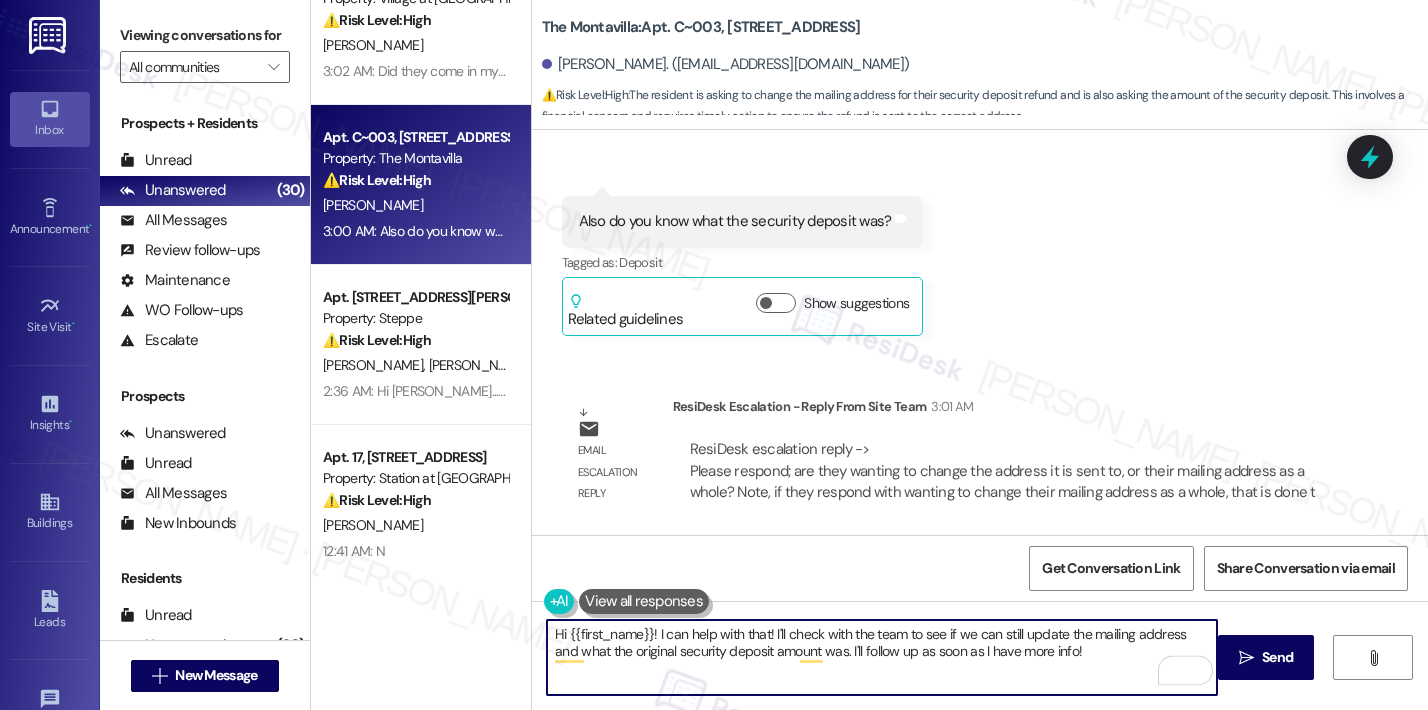 click on "Hi {{first_name}}! I can help with that! I'll check with the team to see if we can still update the mailing address and what the original security deposit amount was. I'll follow up as soon as I have more info!" at bounding box center (882, 657) 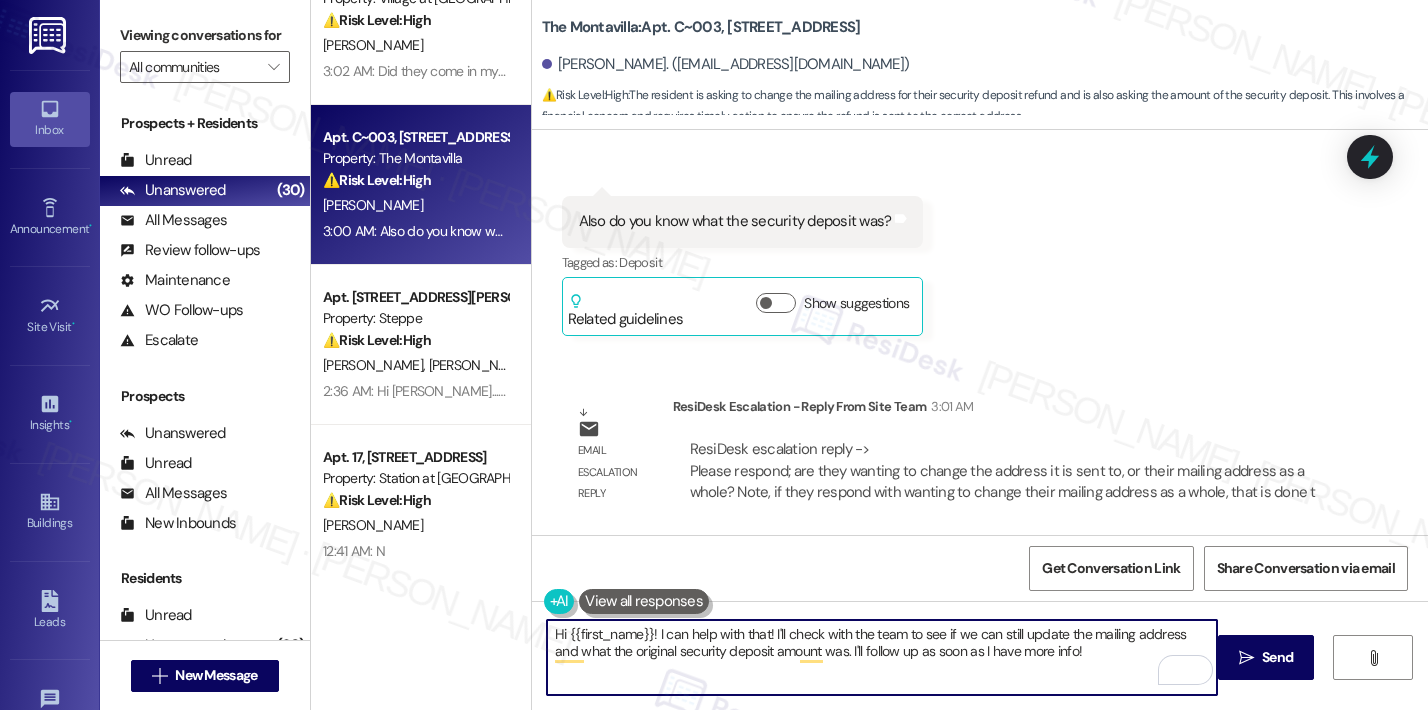 click on "Hi {{first_name}}! I can help with that! I'll check with the team to see if we can still update the mailing address and what the original security deposit amount was. I'll follow up as soon as I have more info!" at bounding box center [882, 657] 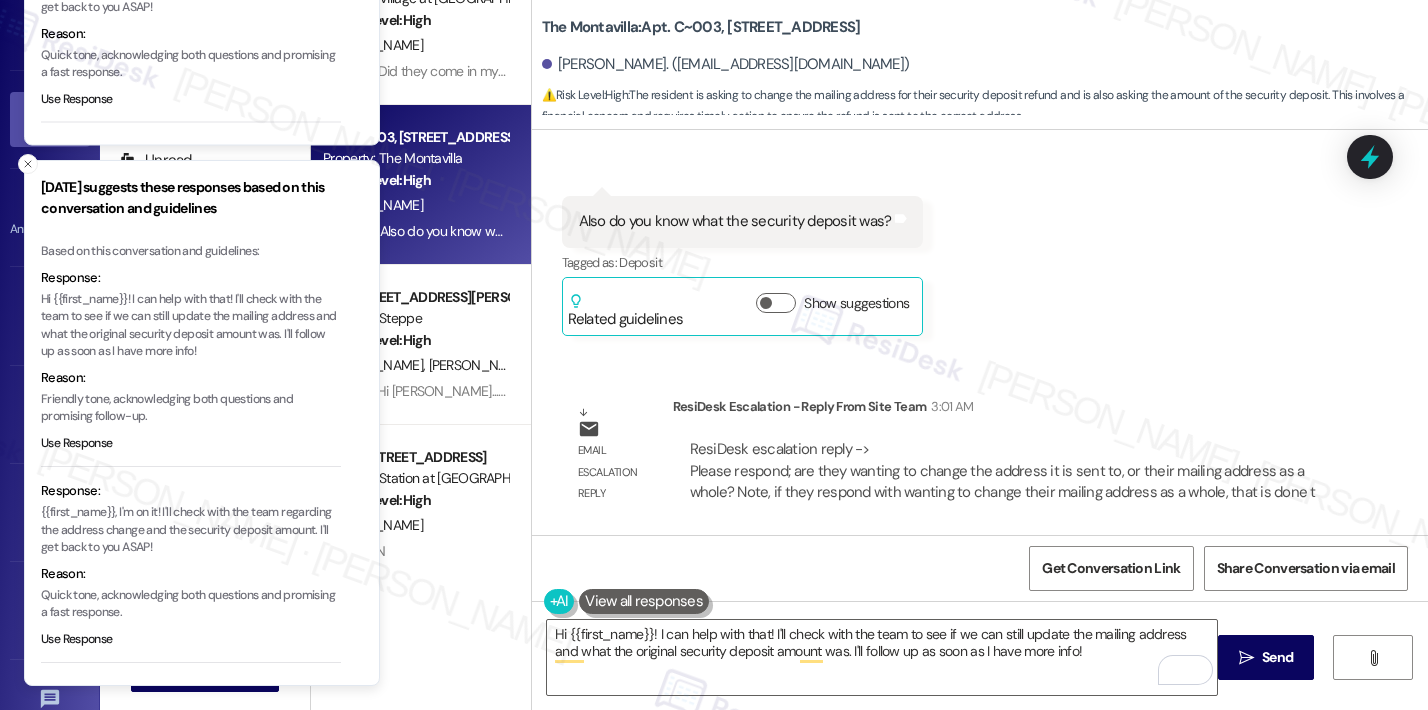 click at bounding box center (28, 164) 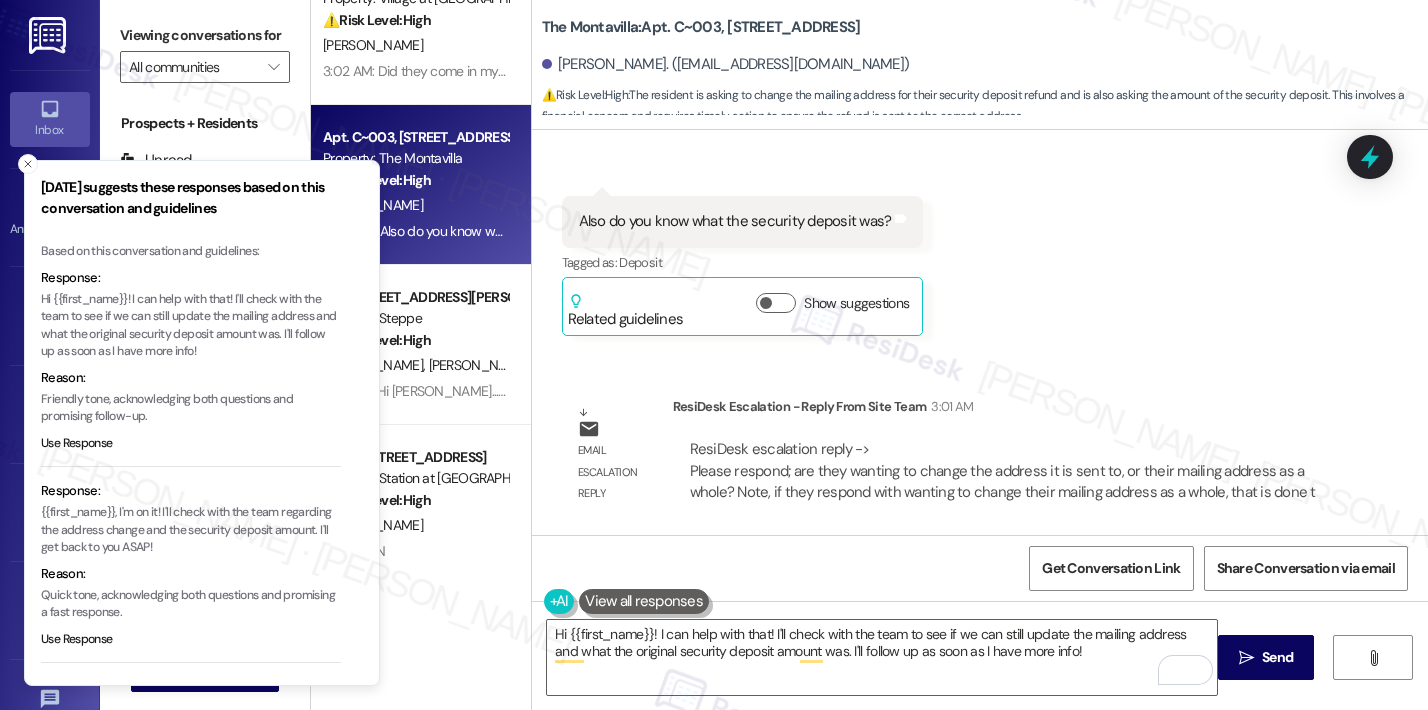 click 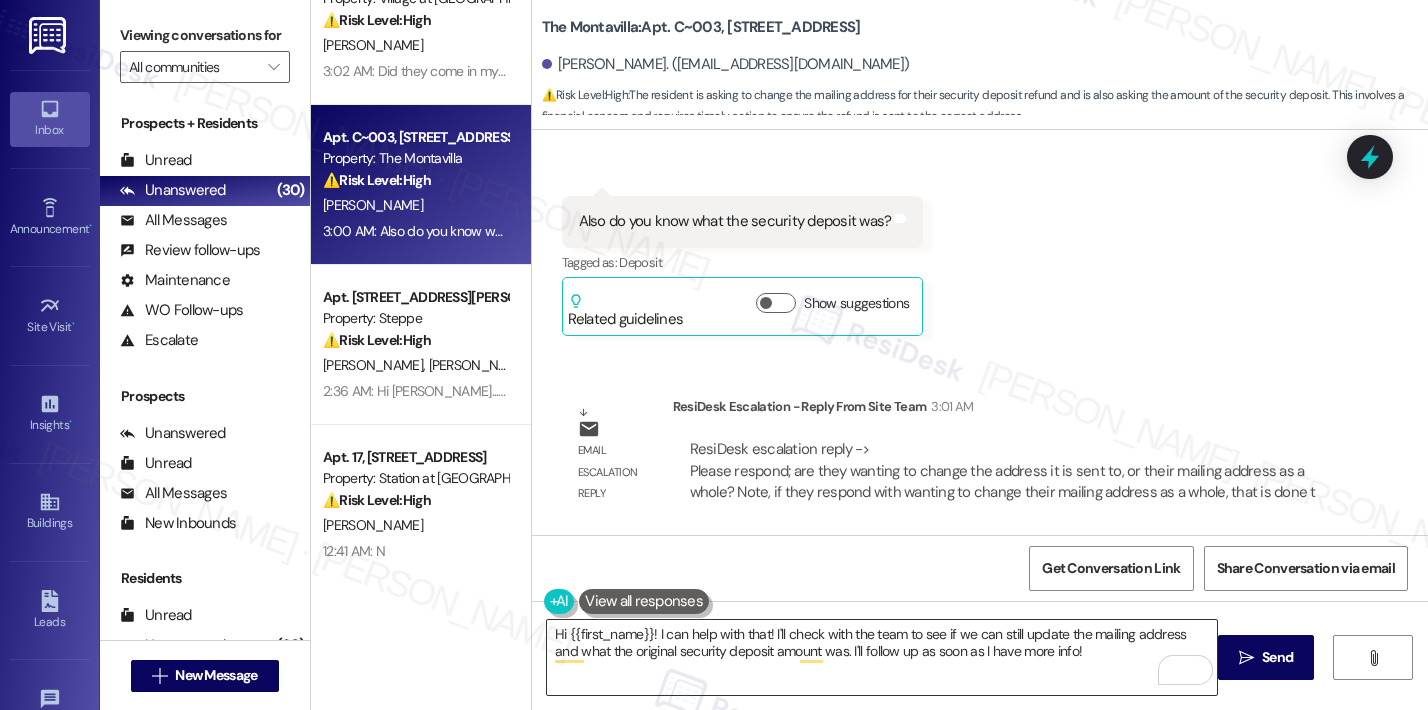 click on "Hi {{first_name}}! I can help with that! I'll check with the team to see if we can still update the mailing address and what the original security deposit amount was. I'll follow up as soon as I have more info!" at bounding box center (882, 657) 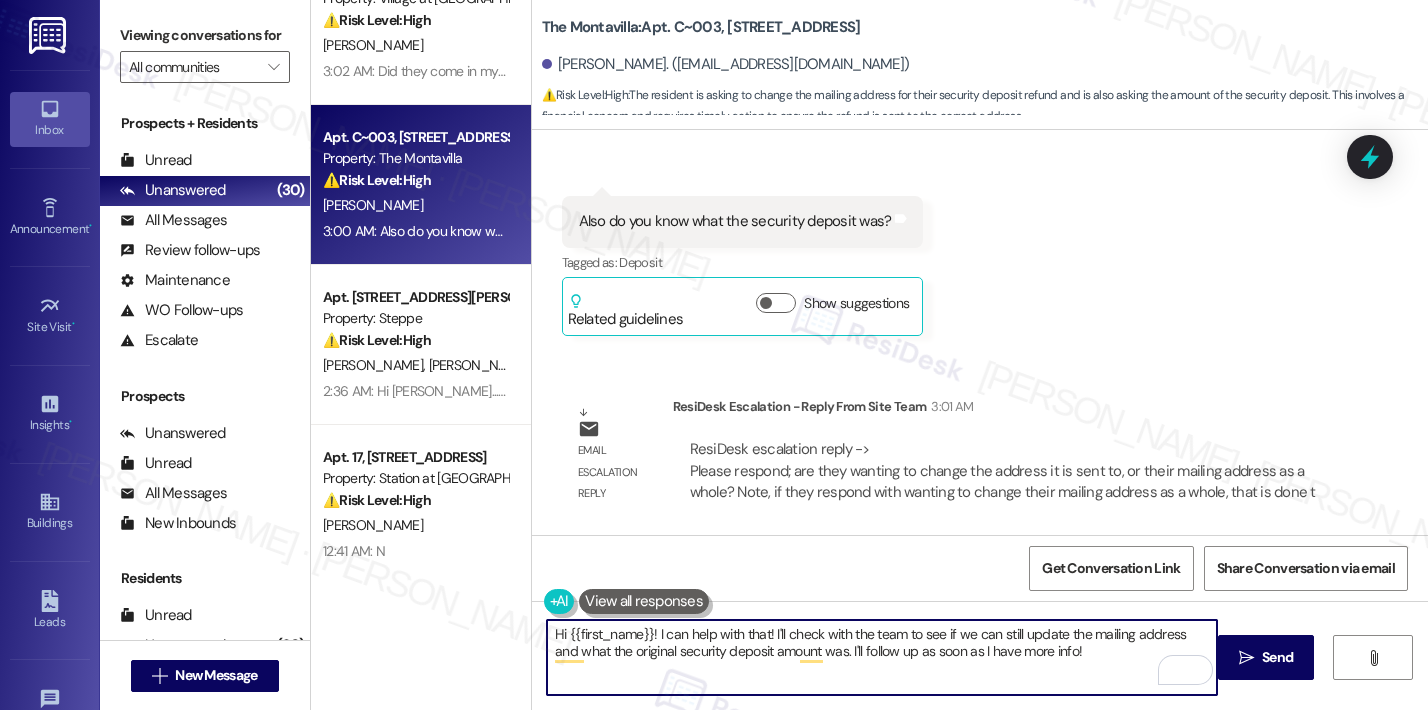 click on "Hi {{first_name}}! I can help with that! I'll check with the team to see if we can still update the mailing address and what the original security deposit amount was. I'll follow up as soon as I have more info!" at bounding box center (882, 657) 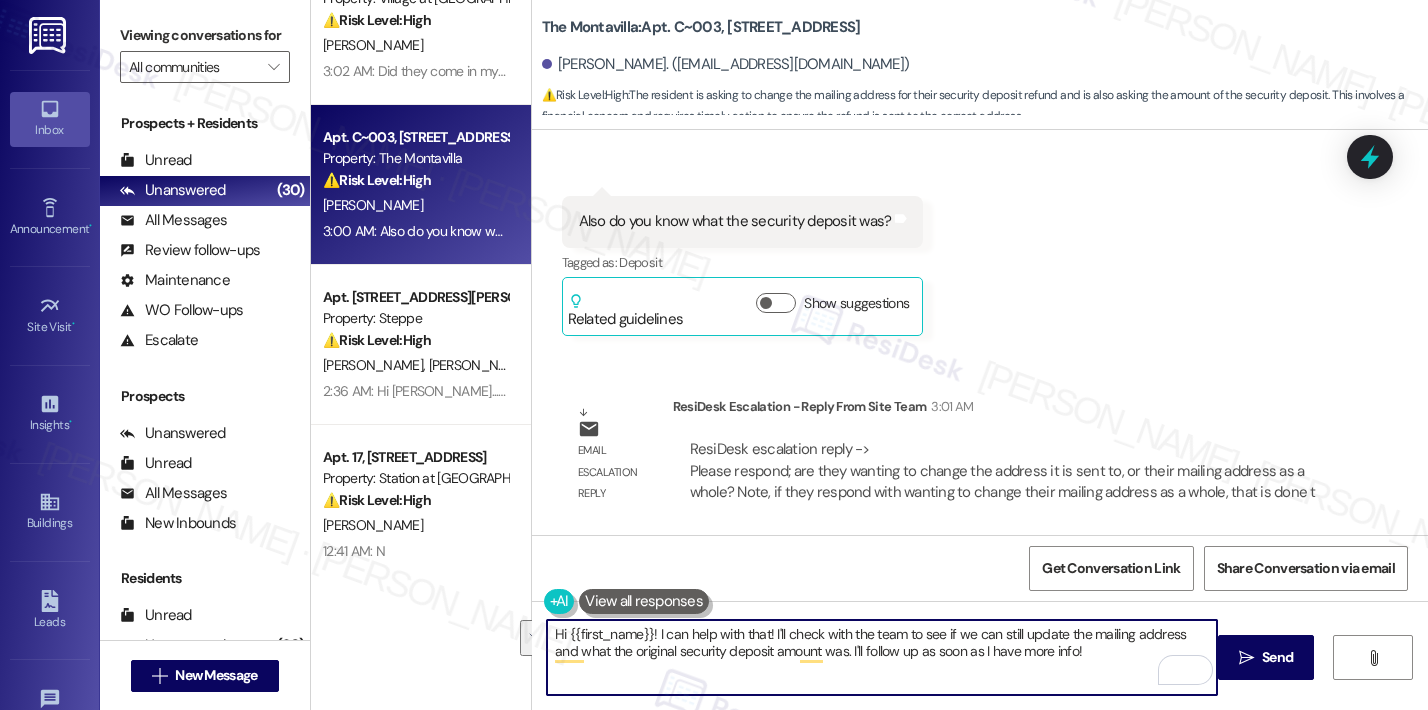 paste on "there! Just to clarify—are you looking to update the address where the deposit will be sent, or your full mailing address?
If you’re updating your full mailing address, that will need to be done through the post office. But if you’d just like us to send the deposit to a different address, please go ahead and share that address with us so we can make the update." 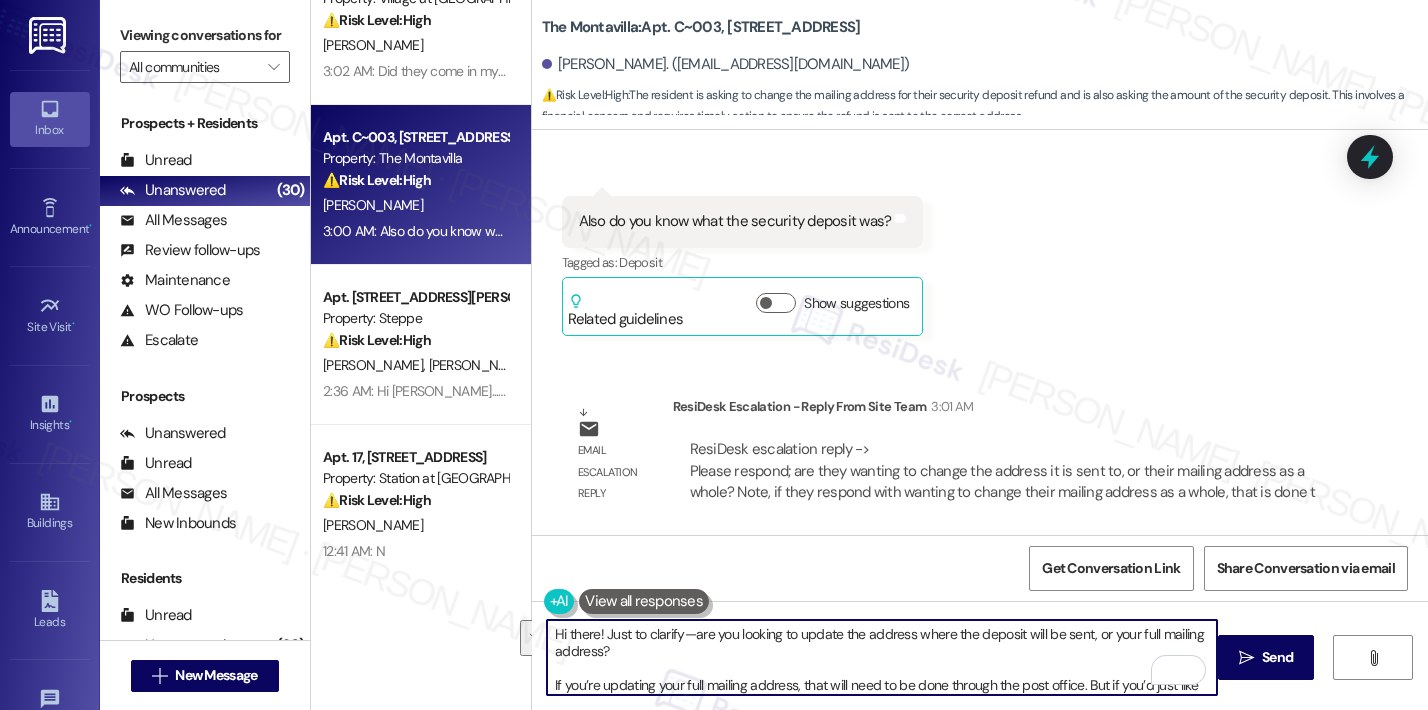 scroll, scrollTop: 68, scrollLeft: 0, axis: vertical 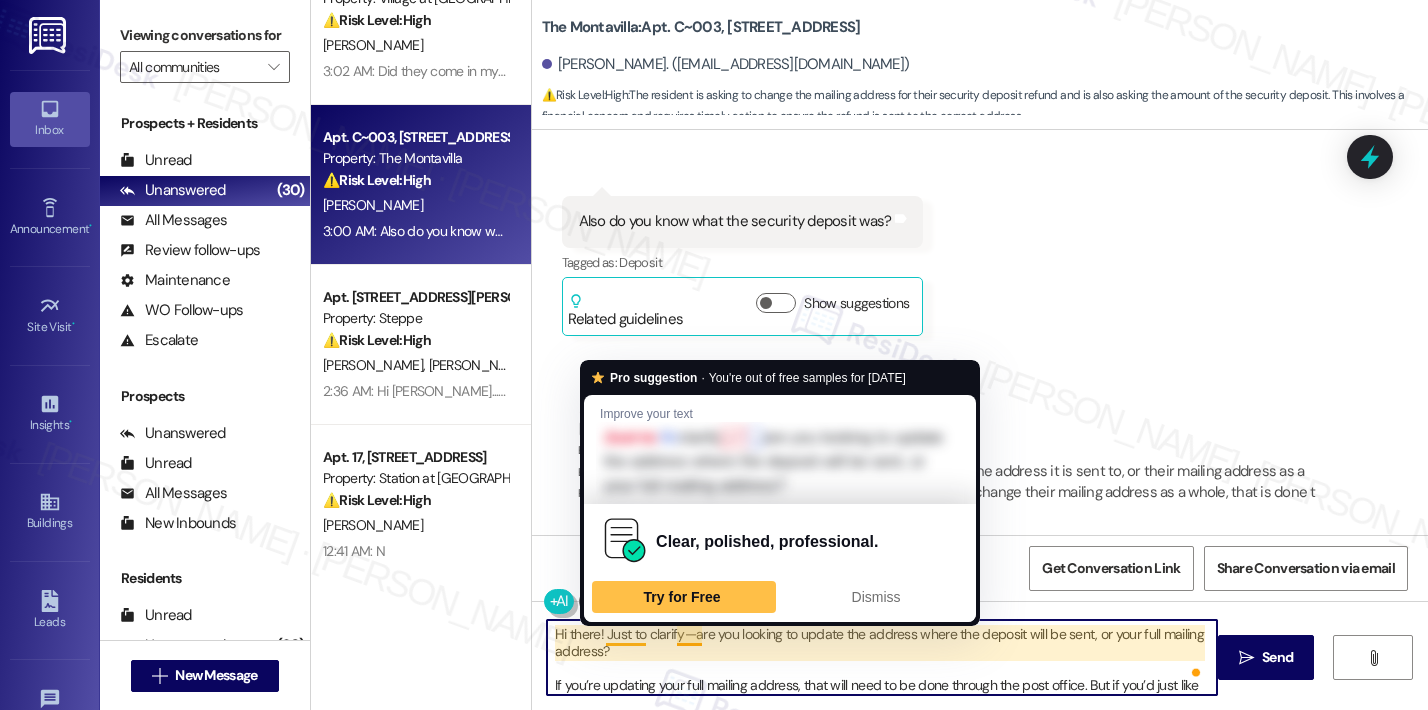 click on "Hi there! Just to clarify—are you looking to update the address where the deposit will be sent, or your full mailing address?
If you’re updating your full mailing address, that will need to be done through the post office. But if you’d just like us to send the deposit to a different address, please go ahead and share that address with us so we can make the update." at bounding box center [882, 657] 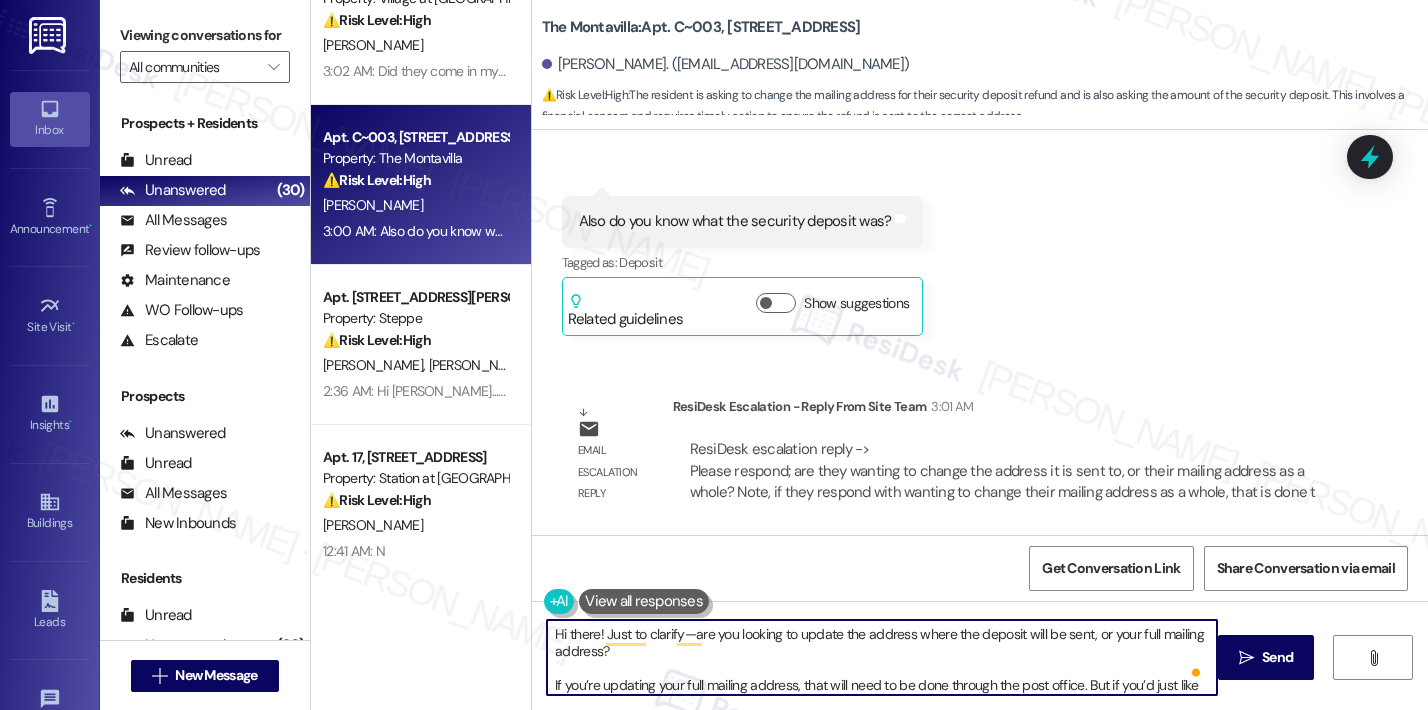 scroll, scrollTop: 10, scrollLeft: 0, axis: vertical 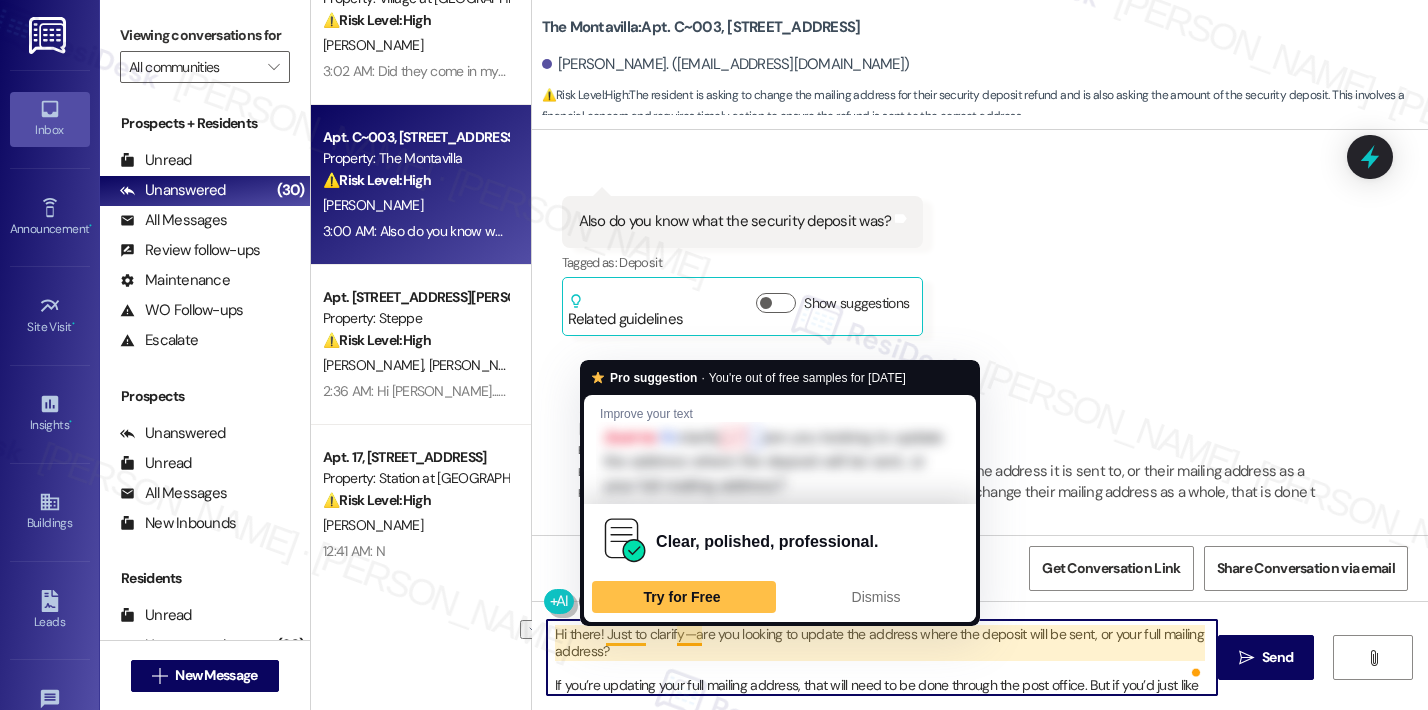 drag, startPoint x: 597, startPoint y: 634, endPoint x: 427, endPoint y: 584, distance: 177.20045 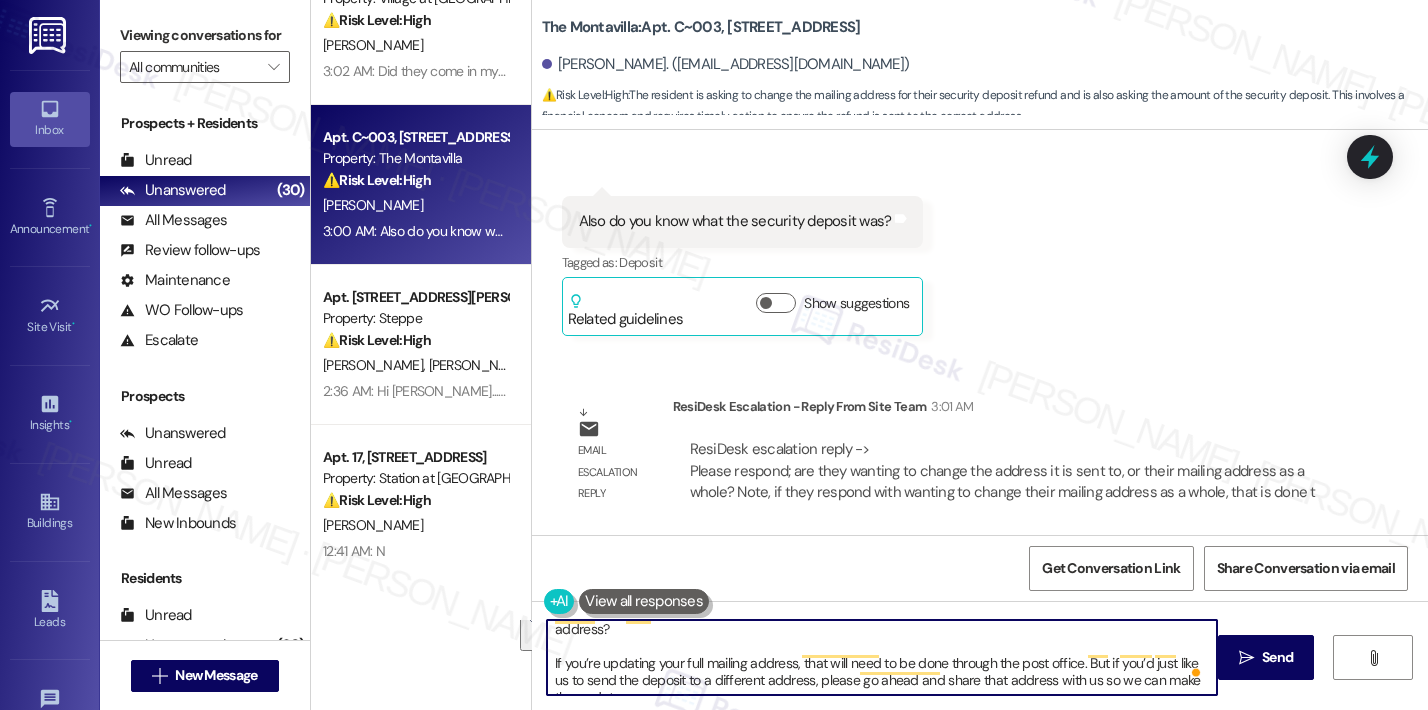 drag, startPoint x: 544, startPoint y: 669, endPoint x: 776, endPoint y: 796, distance: 264.4863 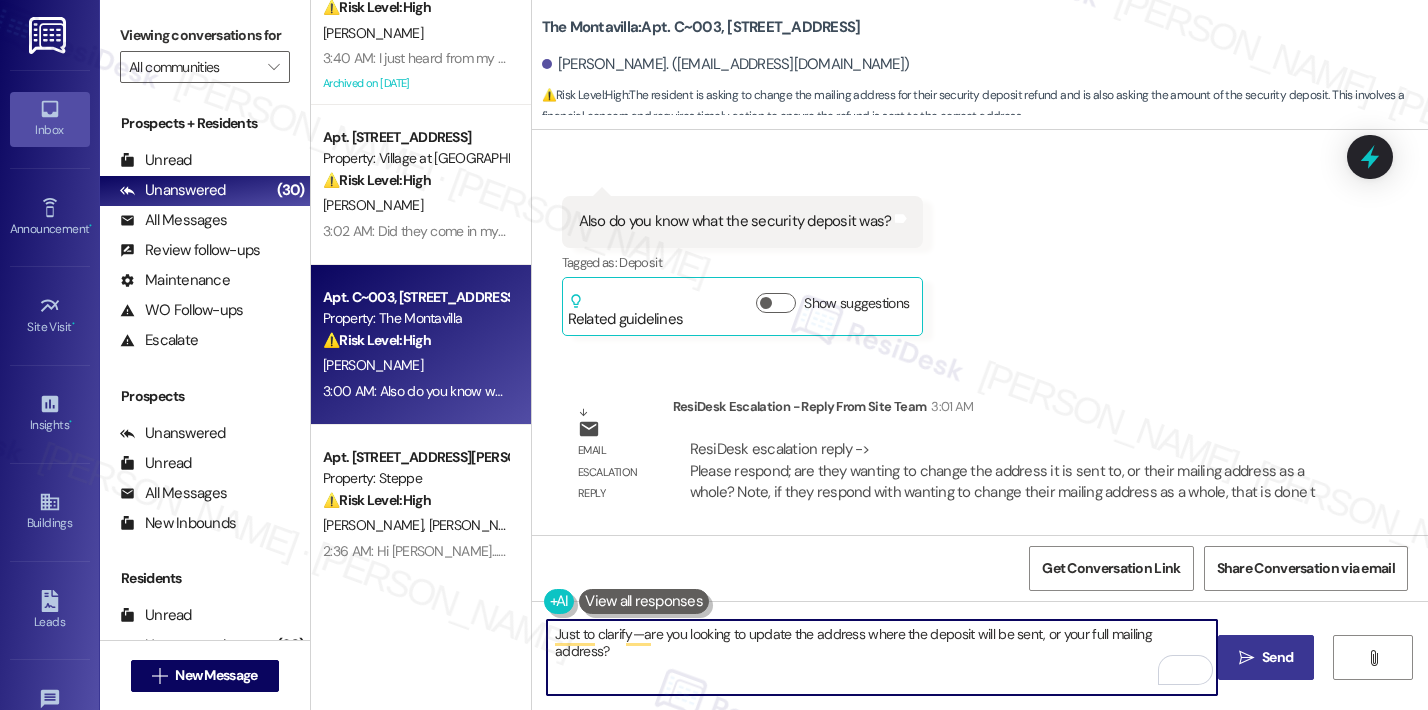 type on "Just to clarify—are you looking to update the address where the deposit will be sent, or your full mailing address?" 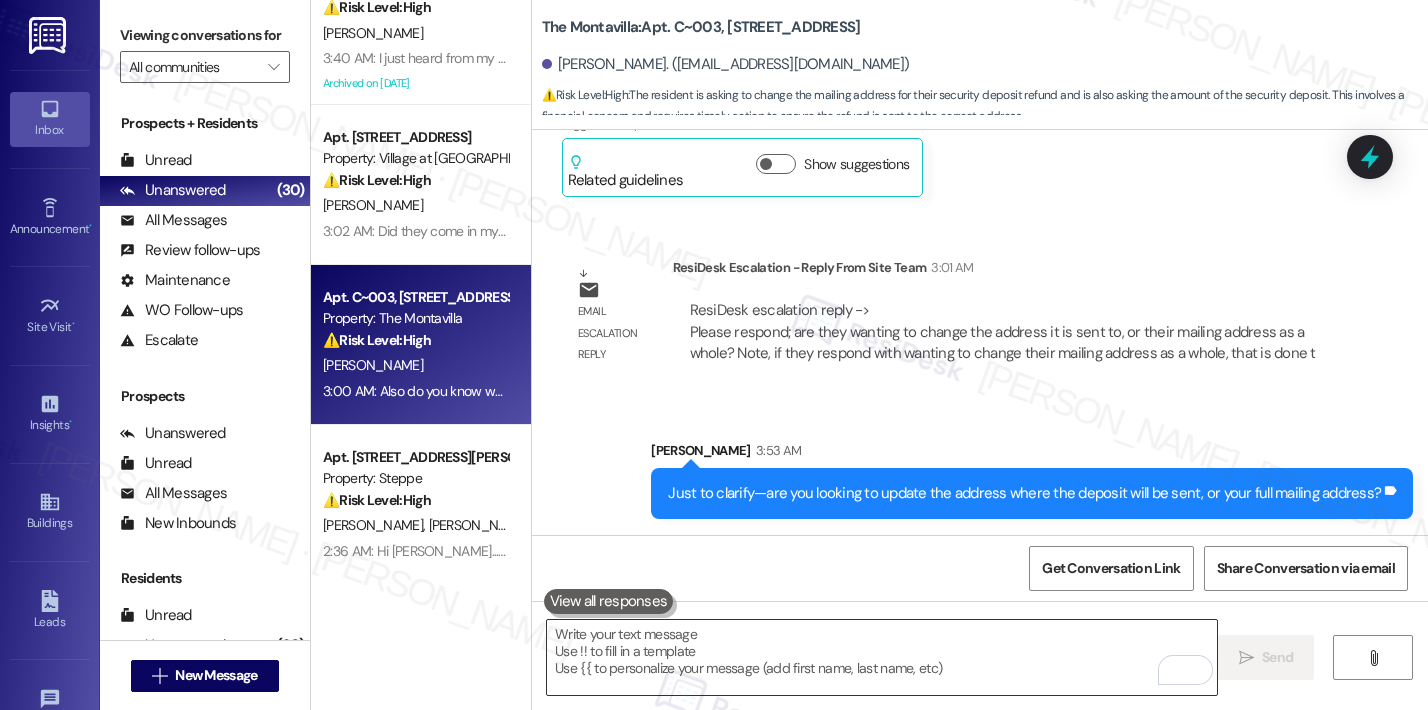 click at bounding box center (882, 657) 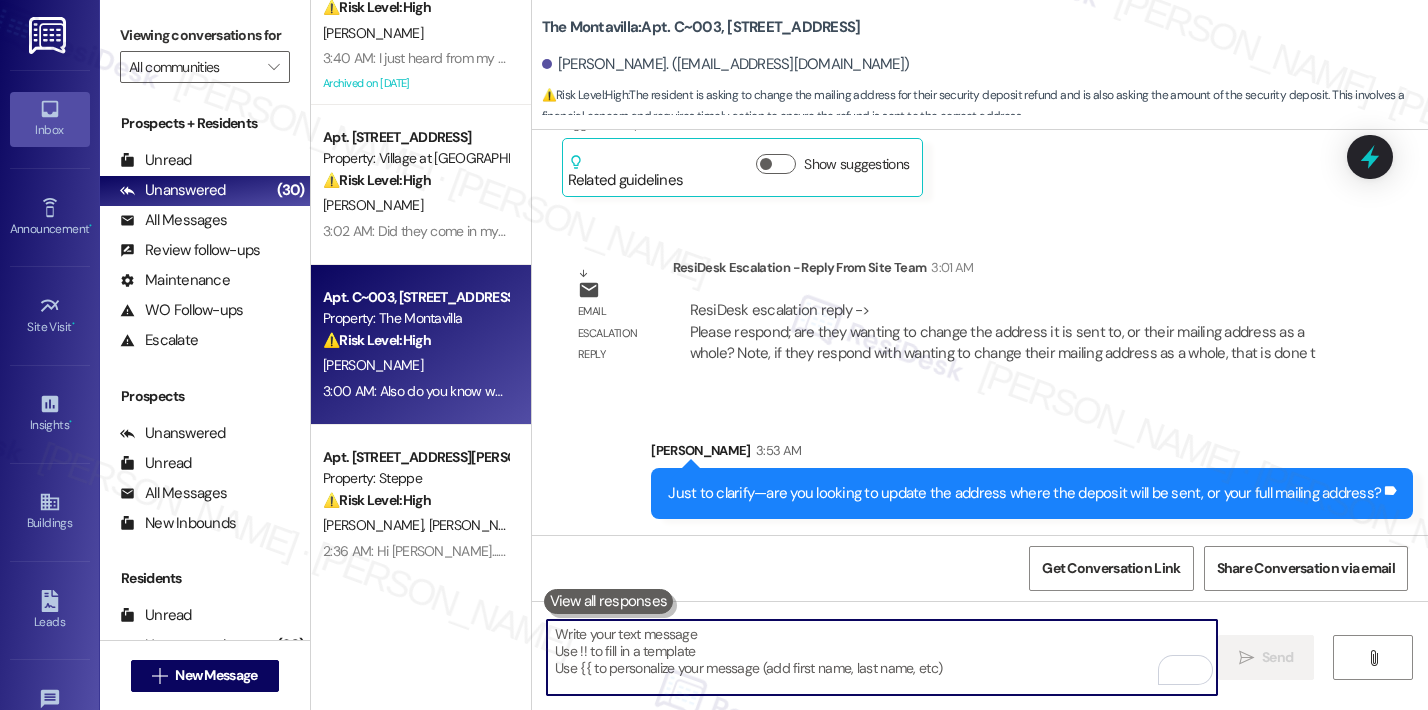 paste on "If you’re updating your full mailing address, that will need to be done through the post office. But if you’d just like us to send the deposit to a different address, please go ahead and share that address with us so we can make the update." 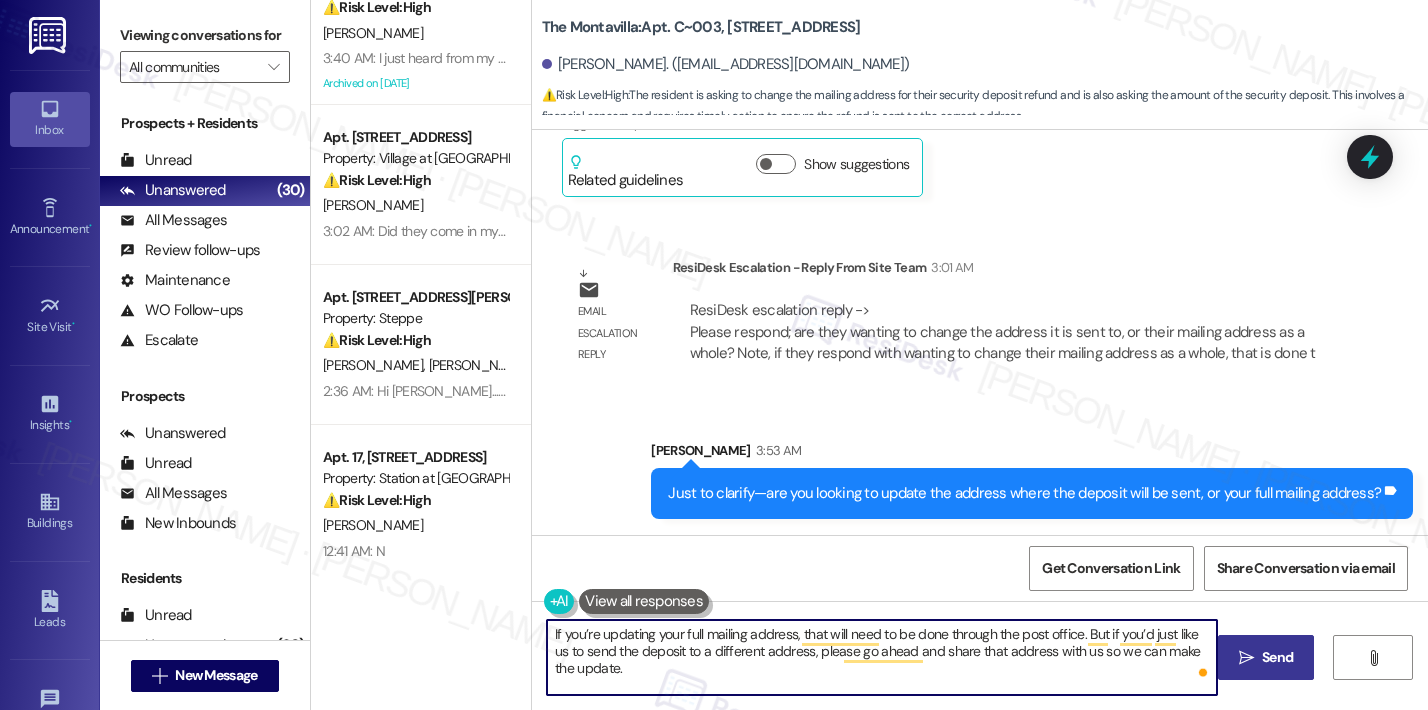 type on "If you’re updating your full mailing address, that will need to be done through the post office. But if you’d just like us to send the deposit to a different address, please go ahead and share that address with us so we can make the update." 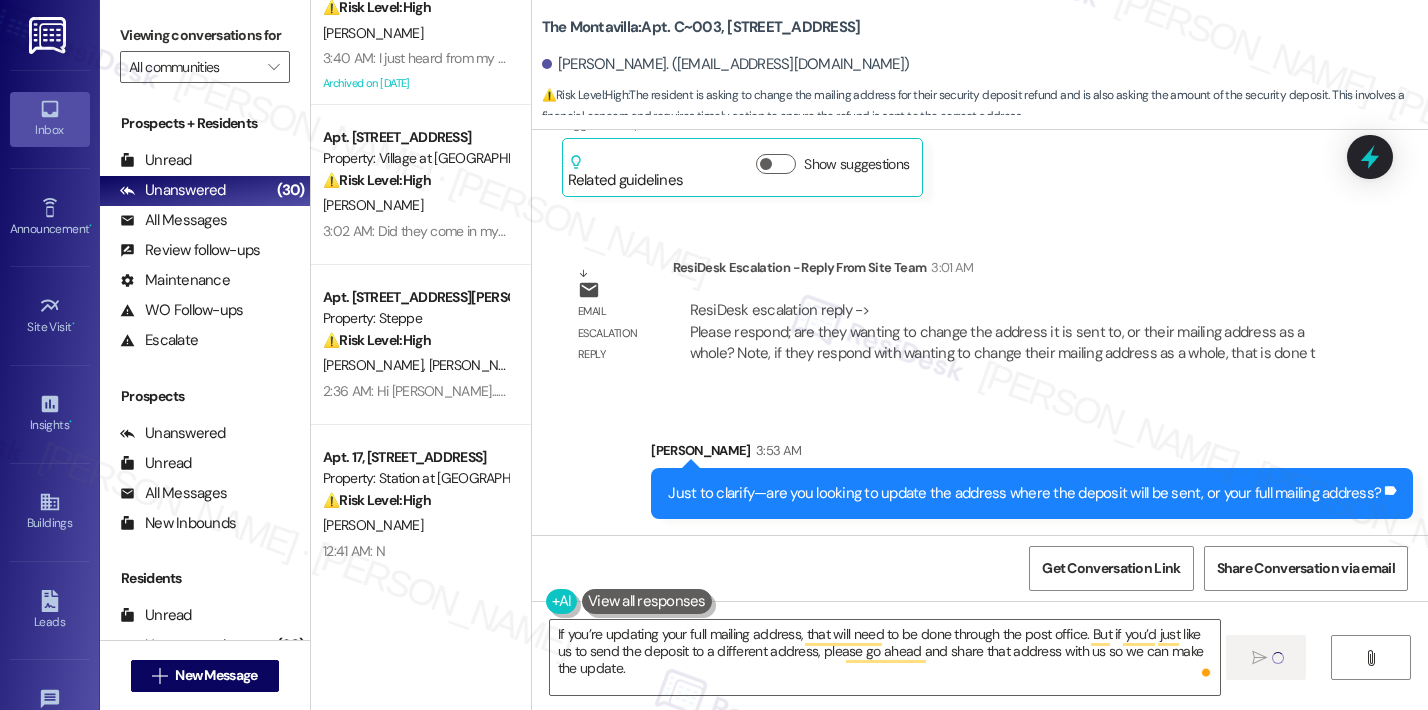 type 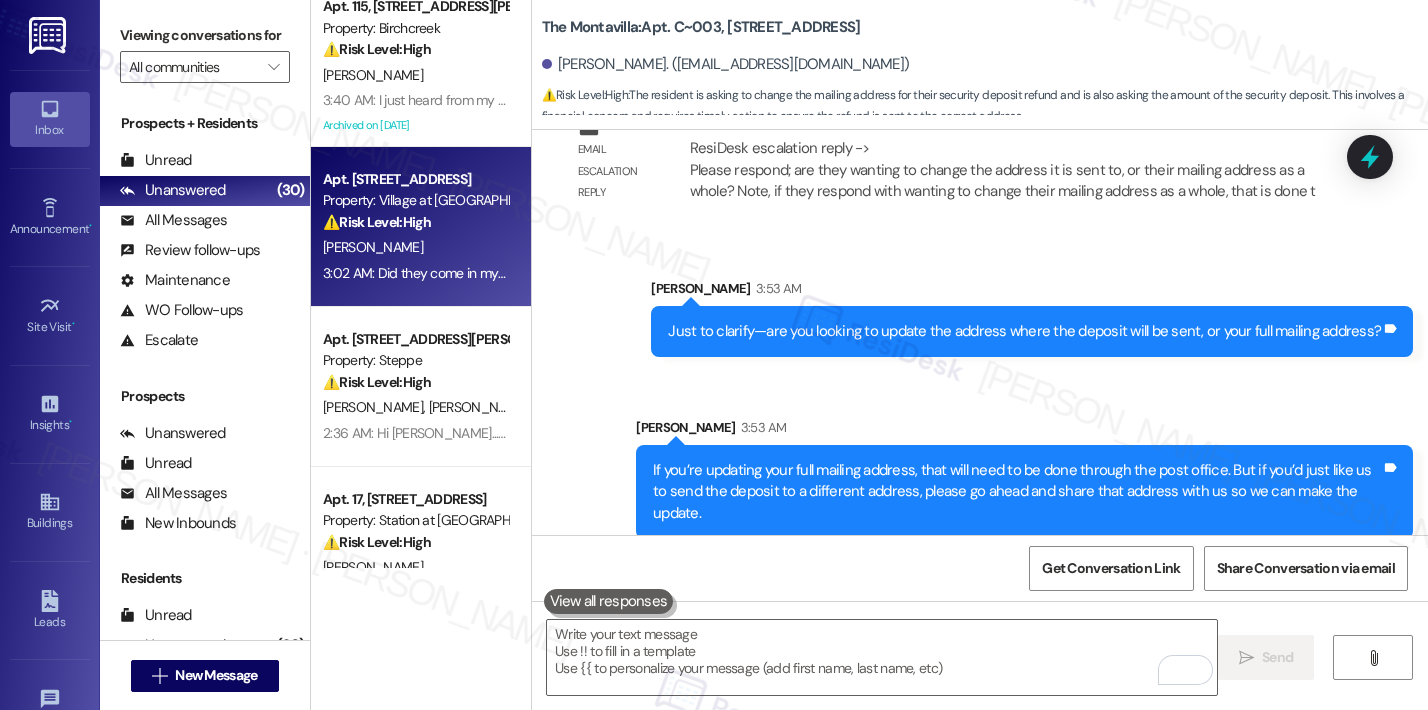 scroll, scrollTop: 175, scrollLeft: 0, axis: vertical 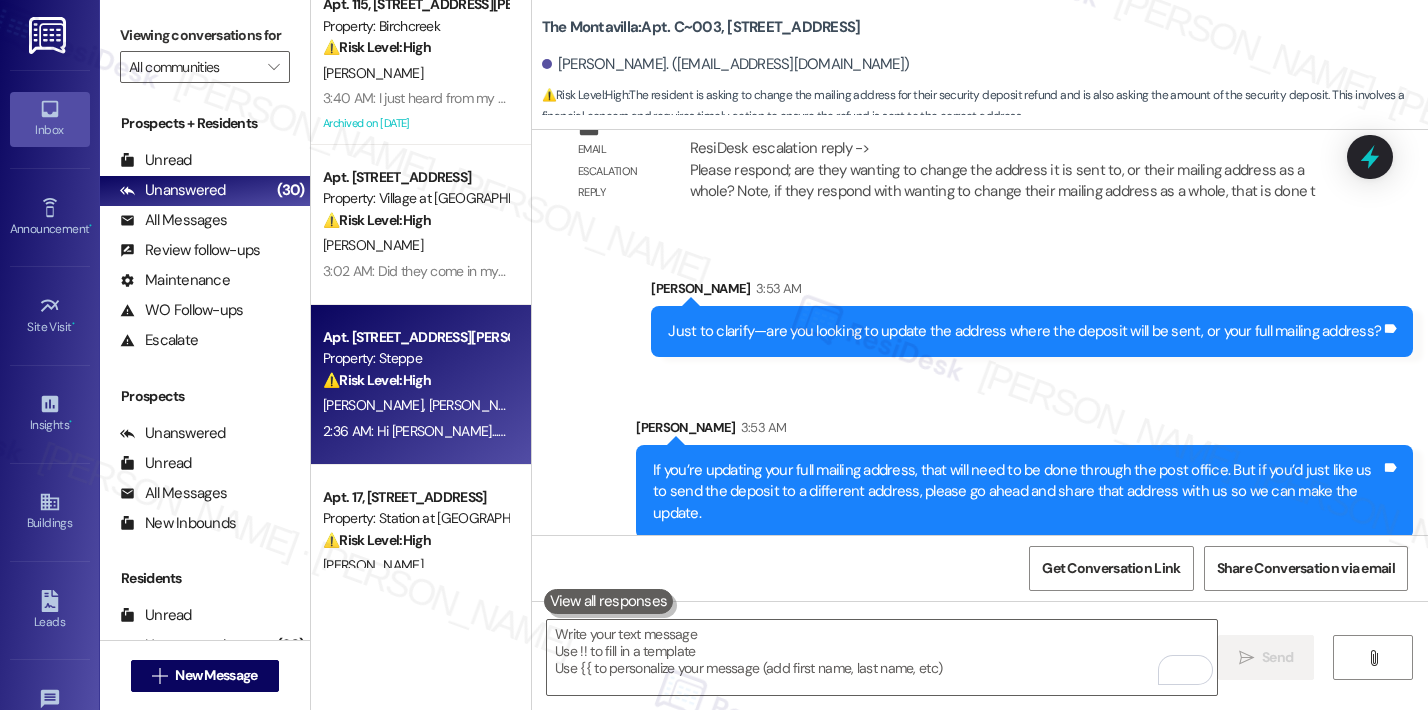 click on "[PERSON_NAME] [PERSON_NAME]" at bounding box center [415, 405] 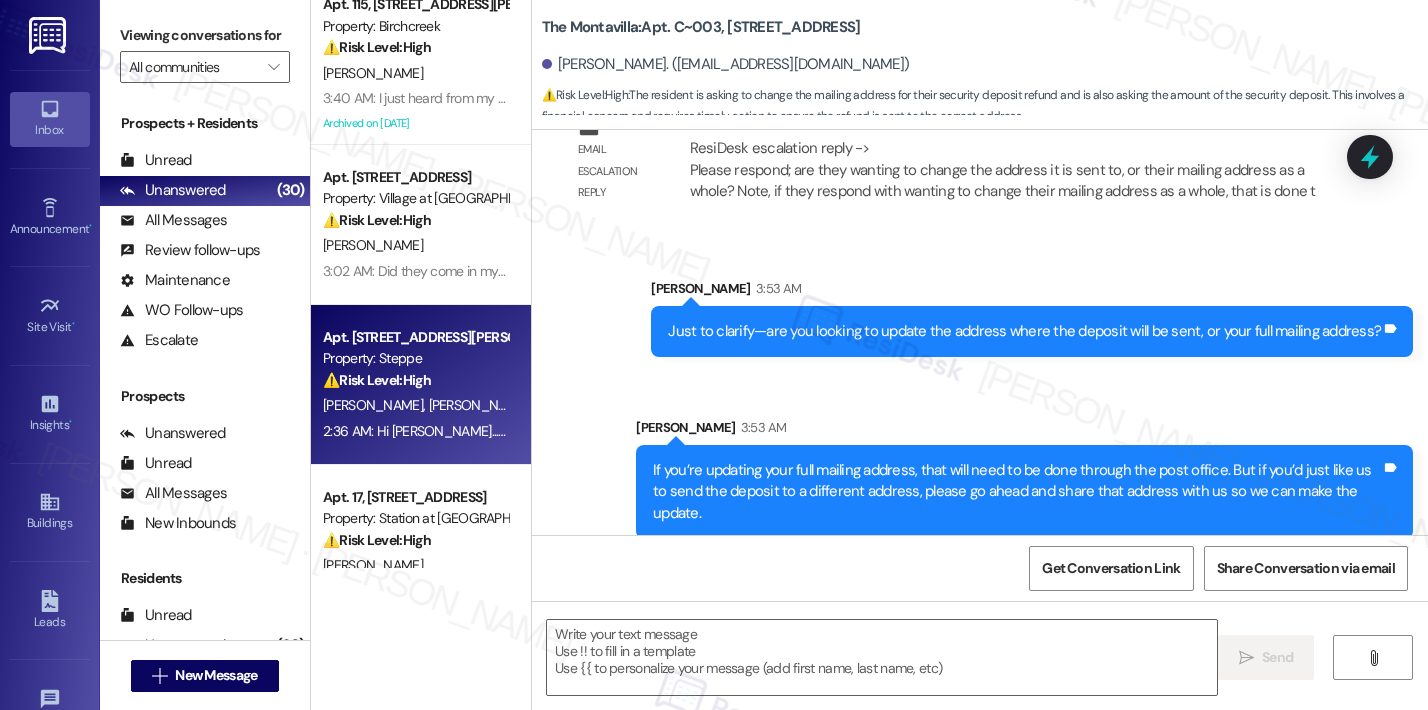 type on "Fetching suggested responses. Please feel free to read through the conversation in the meantime." 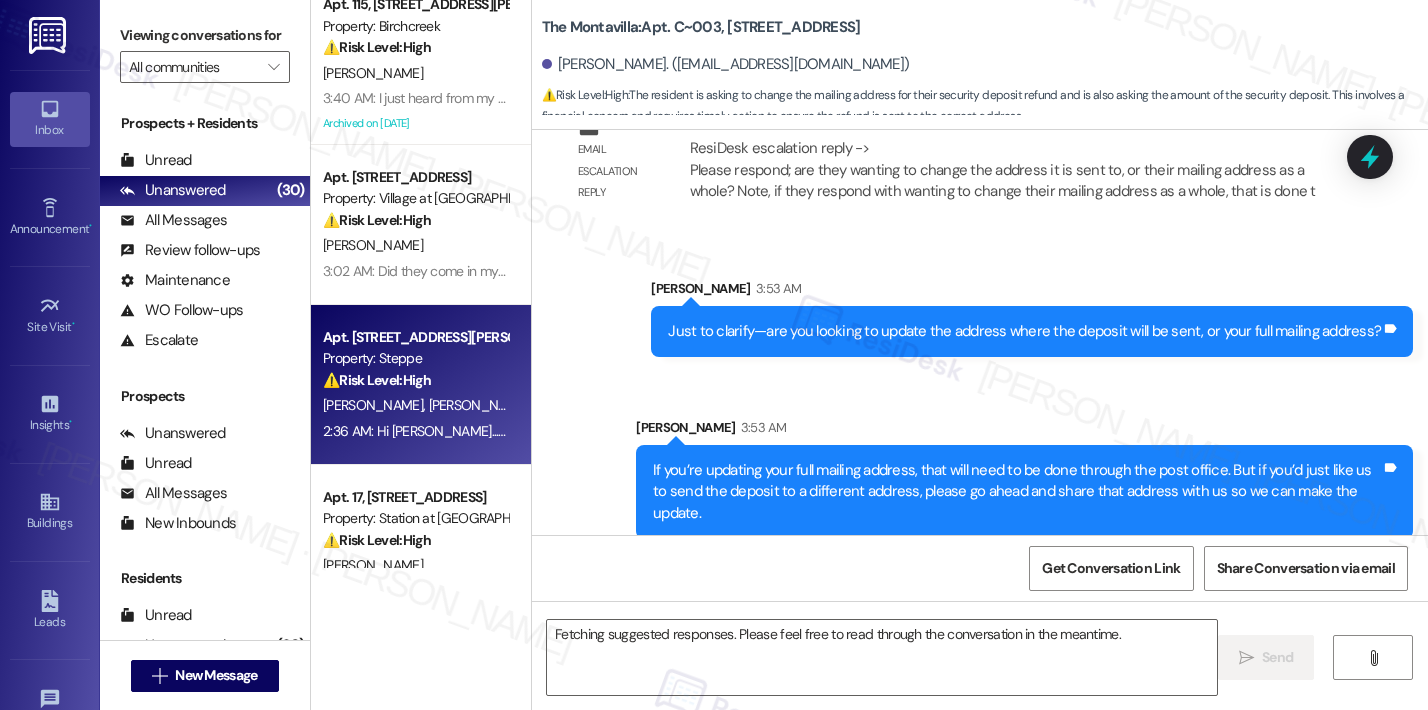 click on "[PERSON_NAME] [PERSON_NAME]" at bounding box center (415, 405) 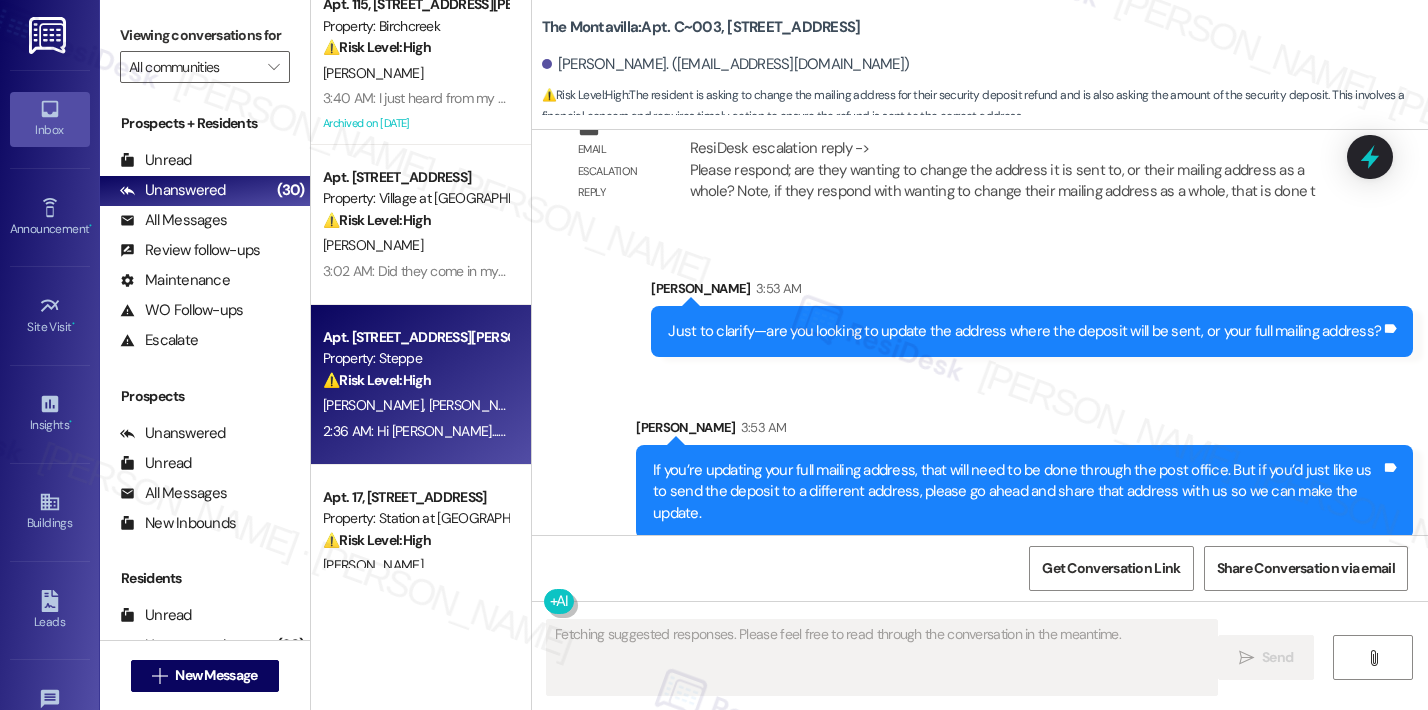 click on "[PERSON_NAME] [PERSON_NAME]" at bounding box center (415, 405) 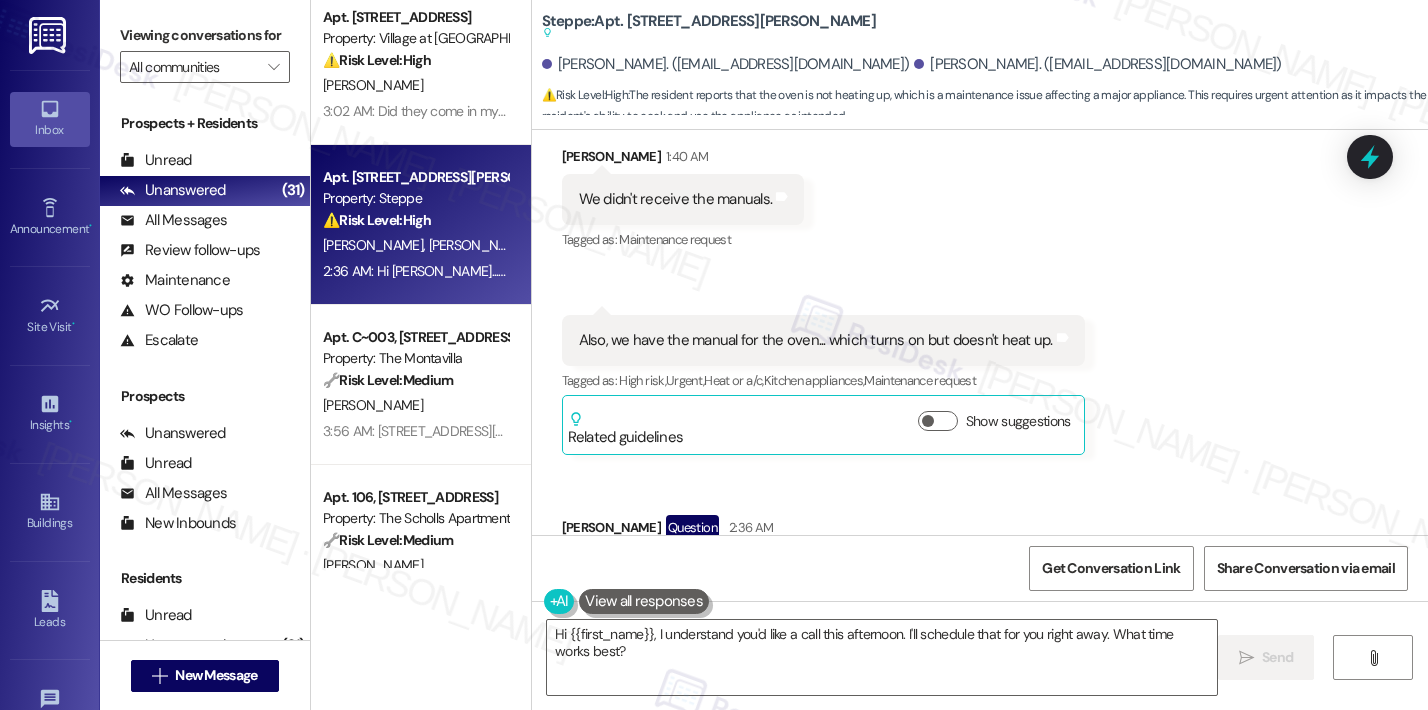 scroll, scrollTop: 7663, scrollLeft: 0, axis: vertical 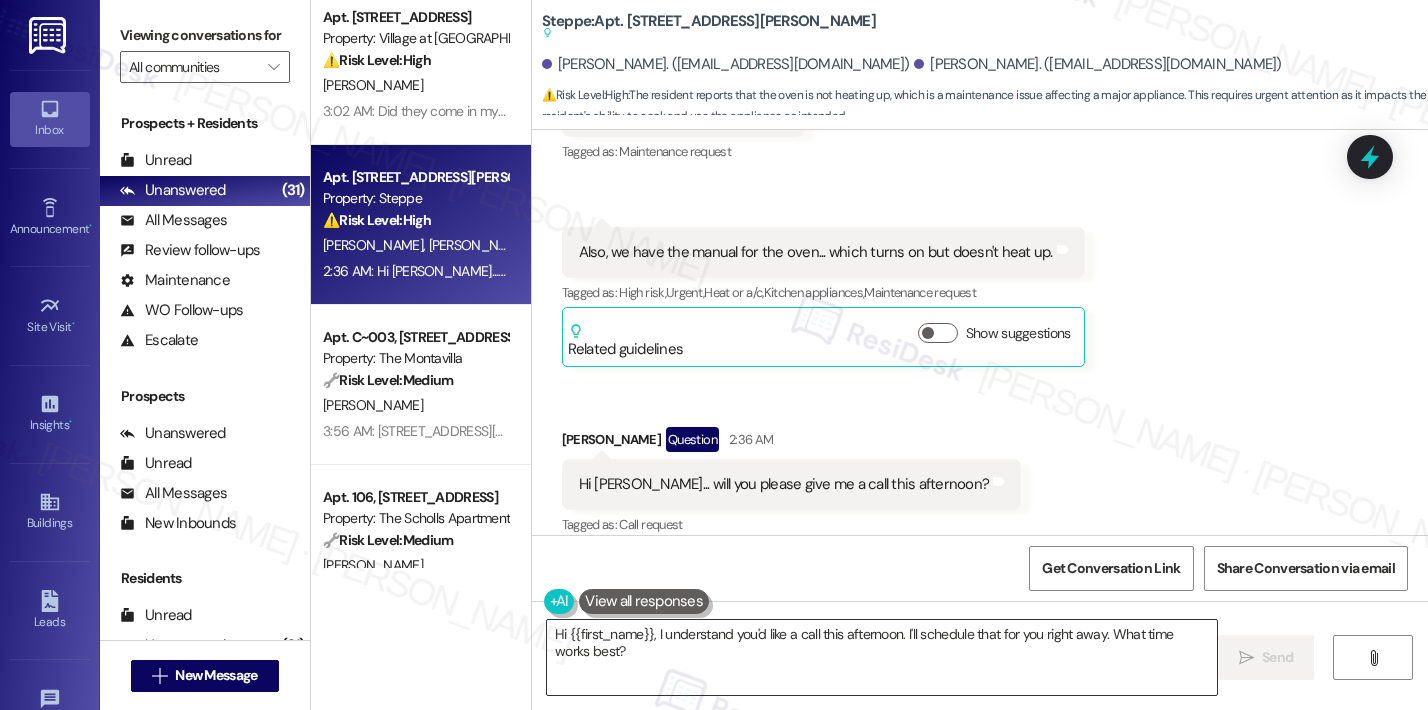 click on "Hi {{first_name}}, I understand you'd like a call this afternoon. I'll schedule that for you right away. What time works best?" at bounding box center (882, 657) 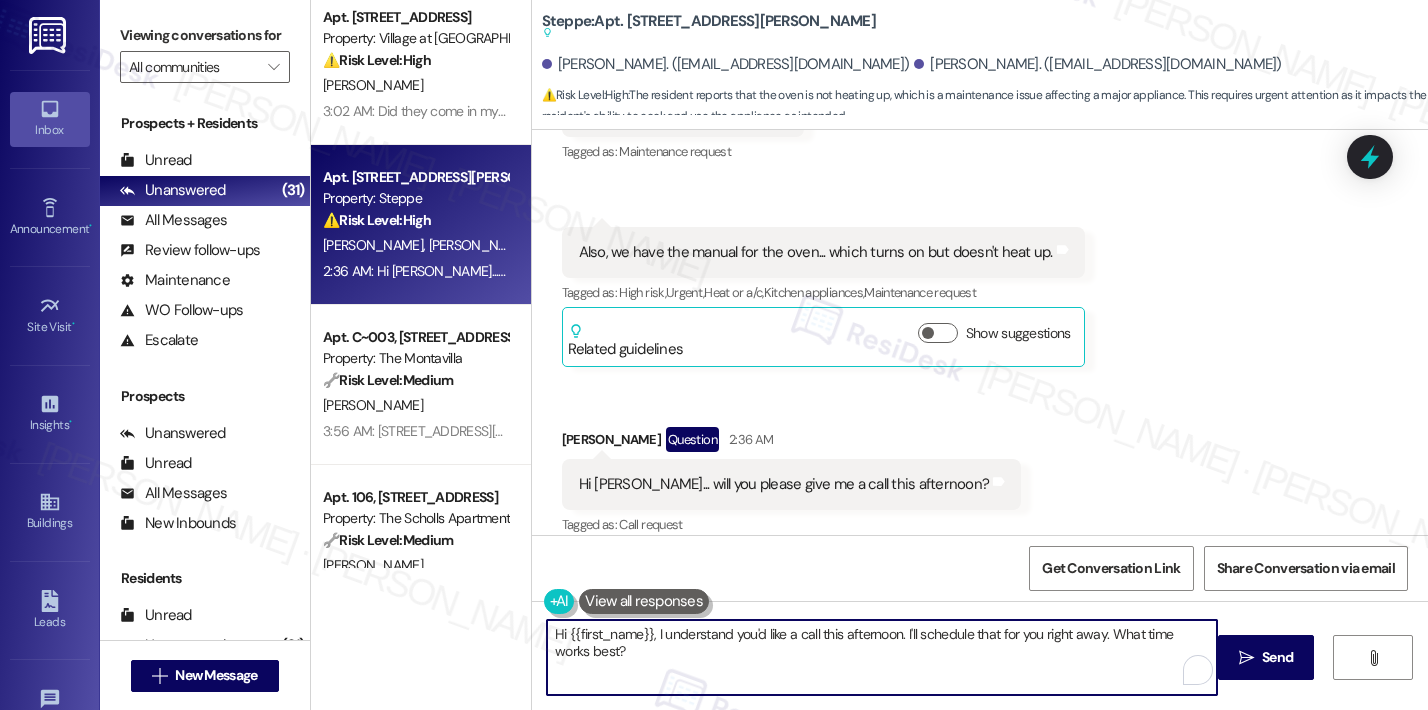 click on "Hi {{first_name}}, I understand you'd like a call this afternoon. I'll schedule that for you right away. What time works best?" at bounding box center (882, 657) 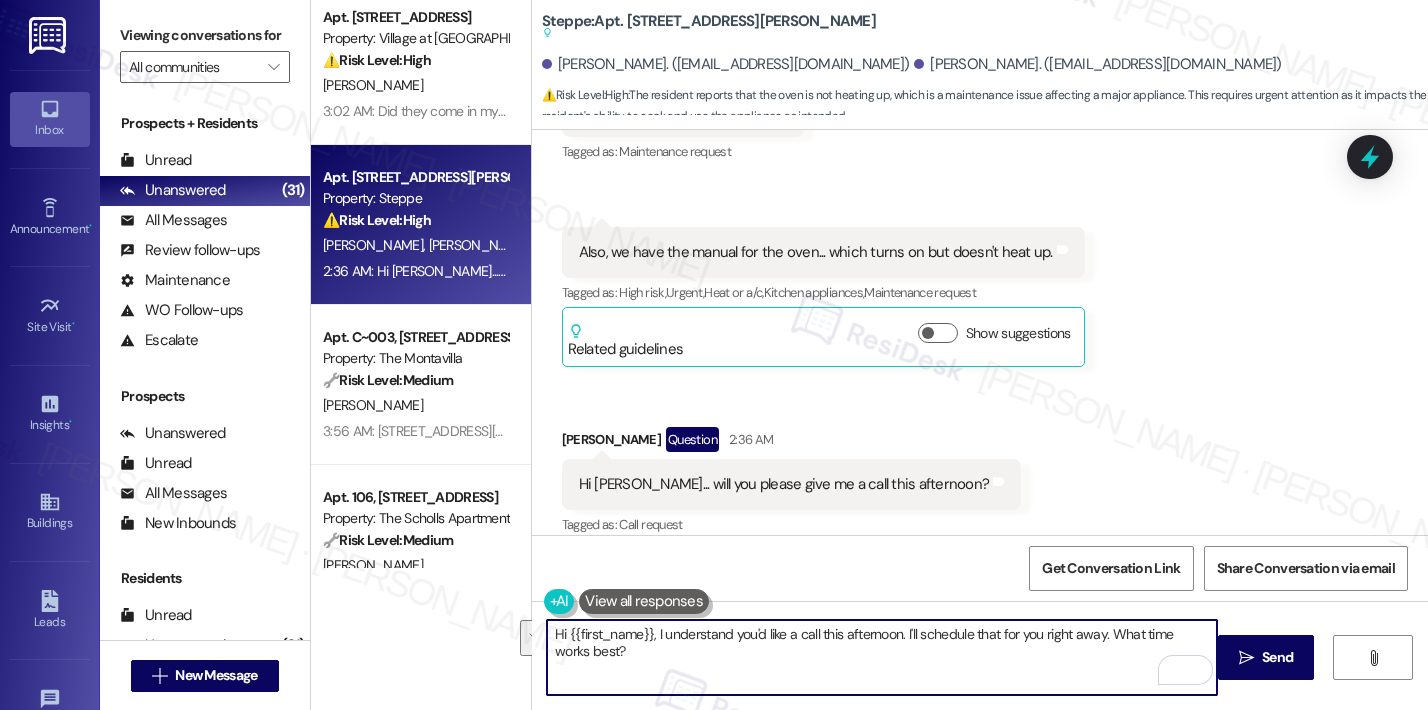 paste on "am sorry but I am unable to make or receive calls to this number. Is there anything I can assist you with for [DATE]? If you need someone to speak with, kindly call/visit our office directly." 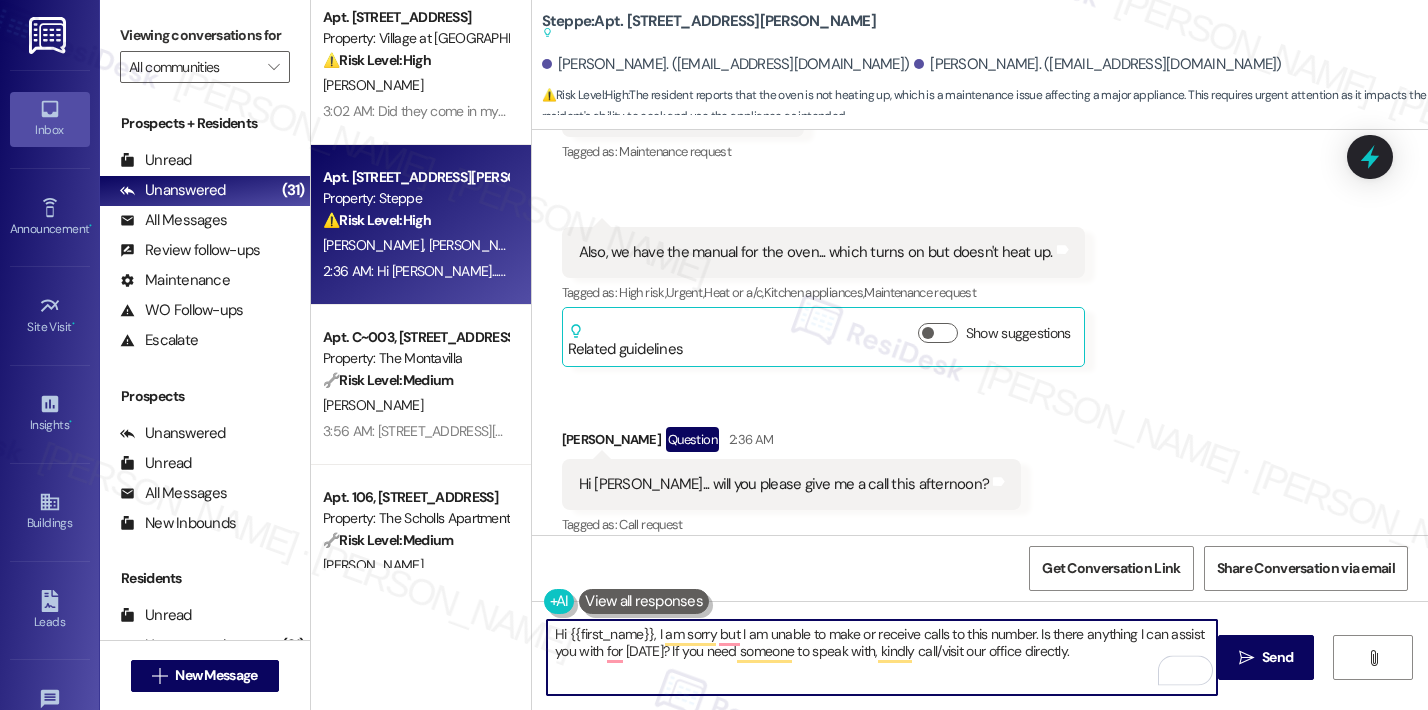 click on "[PERSON_NAME] Question 2:36 AM" at bounding box center (792, 443) 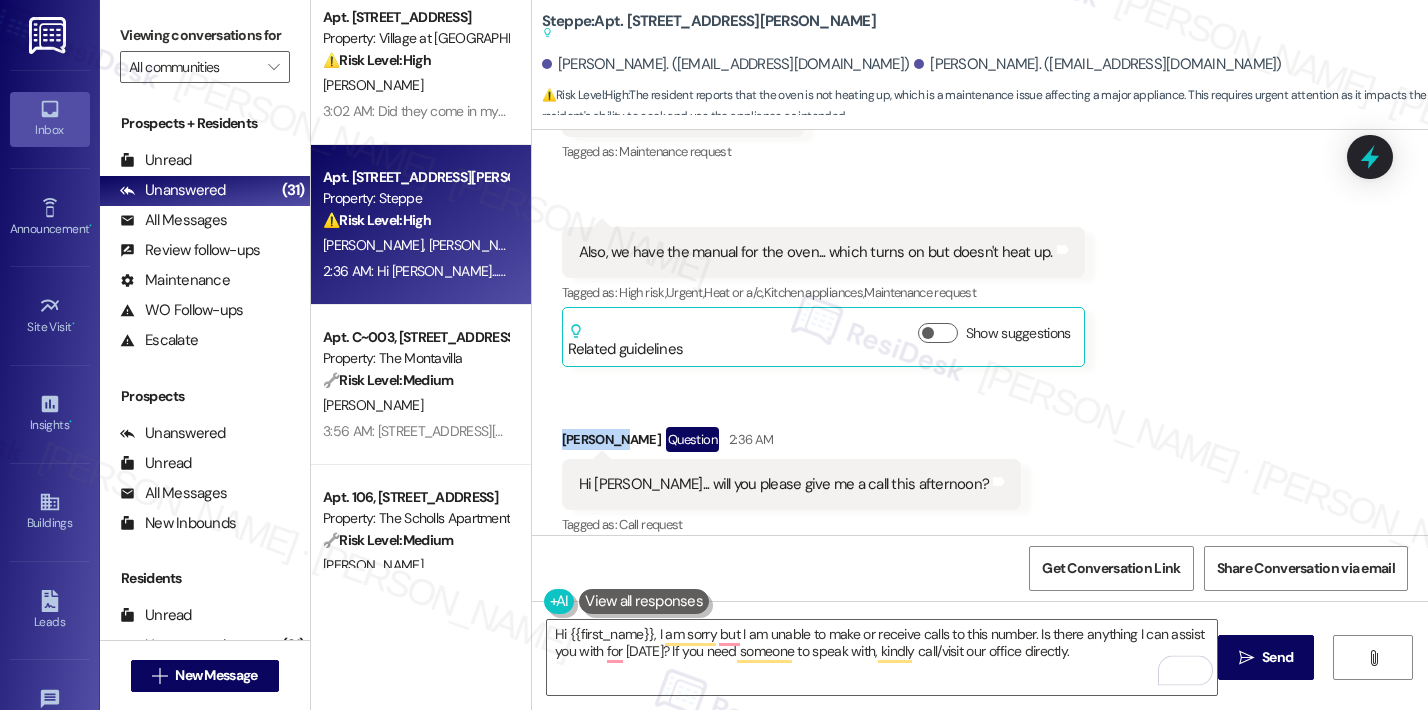 copy on "[PERSON_NAME]" 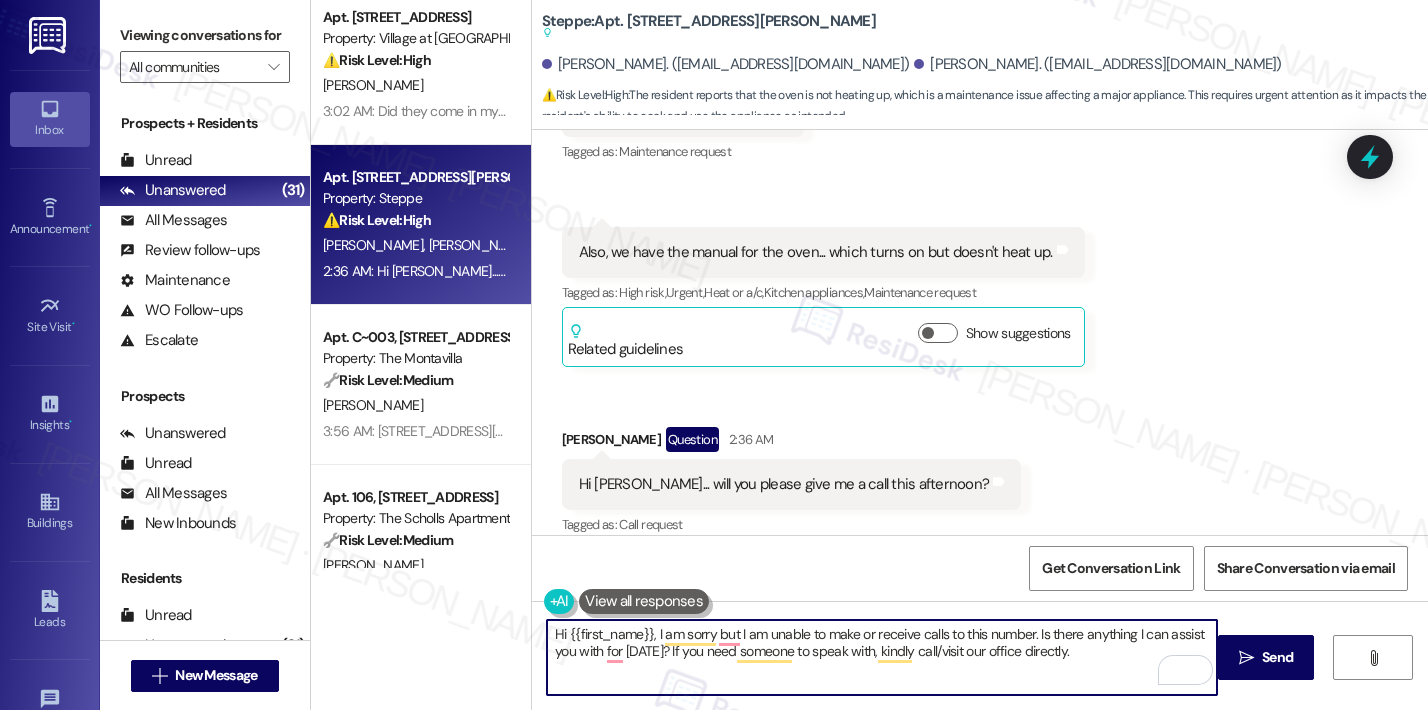 drag, startPoint x: 643, startPoint y: 635, endPoint x: 557, endPoint y: 632, distance: 86.05231 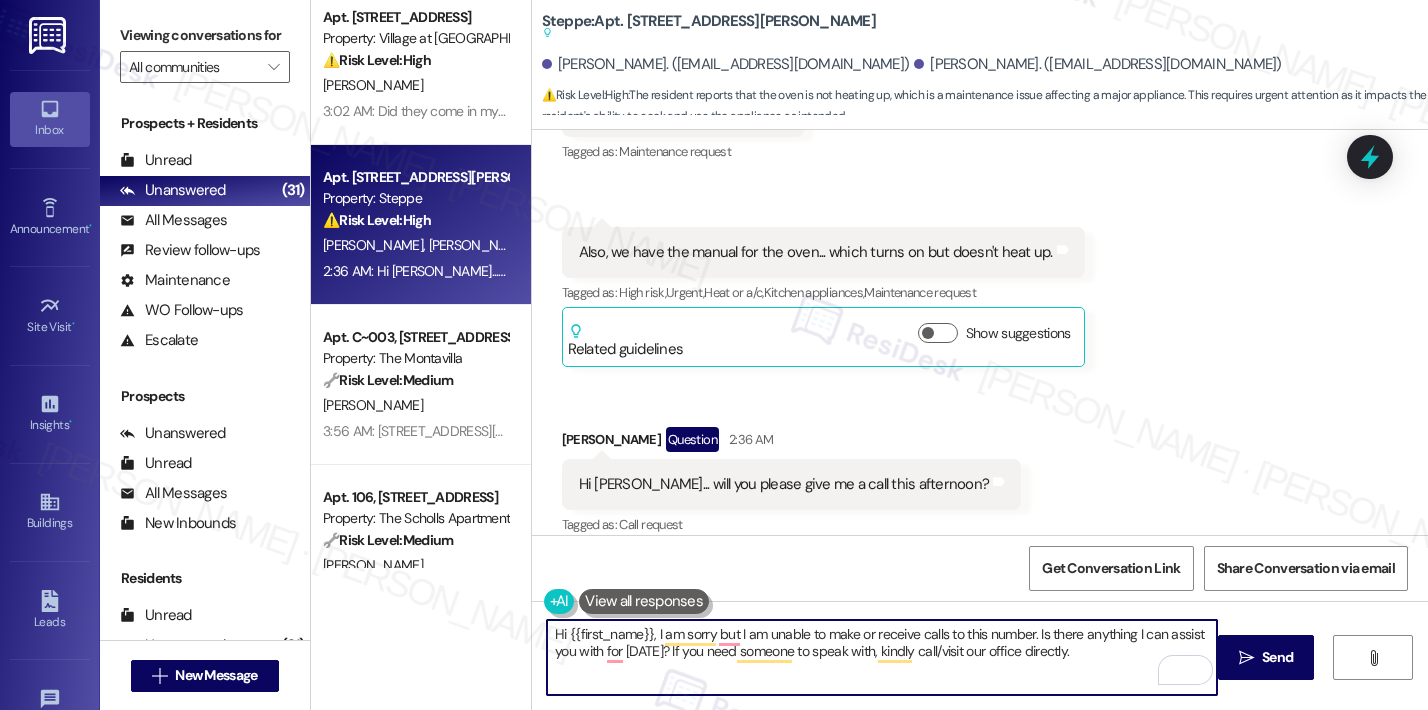 click on "Hi {{first_name}}, I am sorry but I am unable to make or receive calls to this number. Is there anything I can assist you with for [DATE]? If you need someone to speak with, kindly call/visit our office directly." at bounding box center (882, 657) 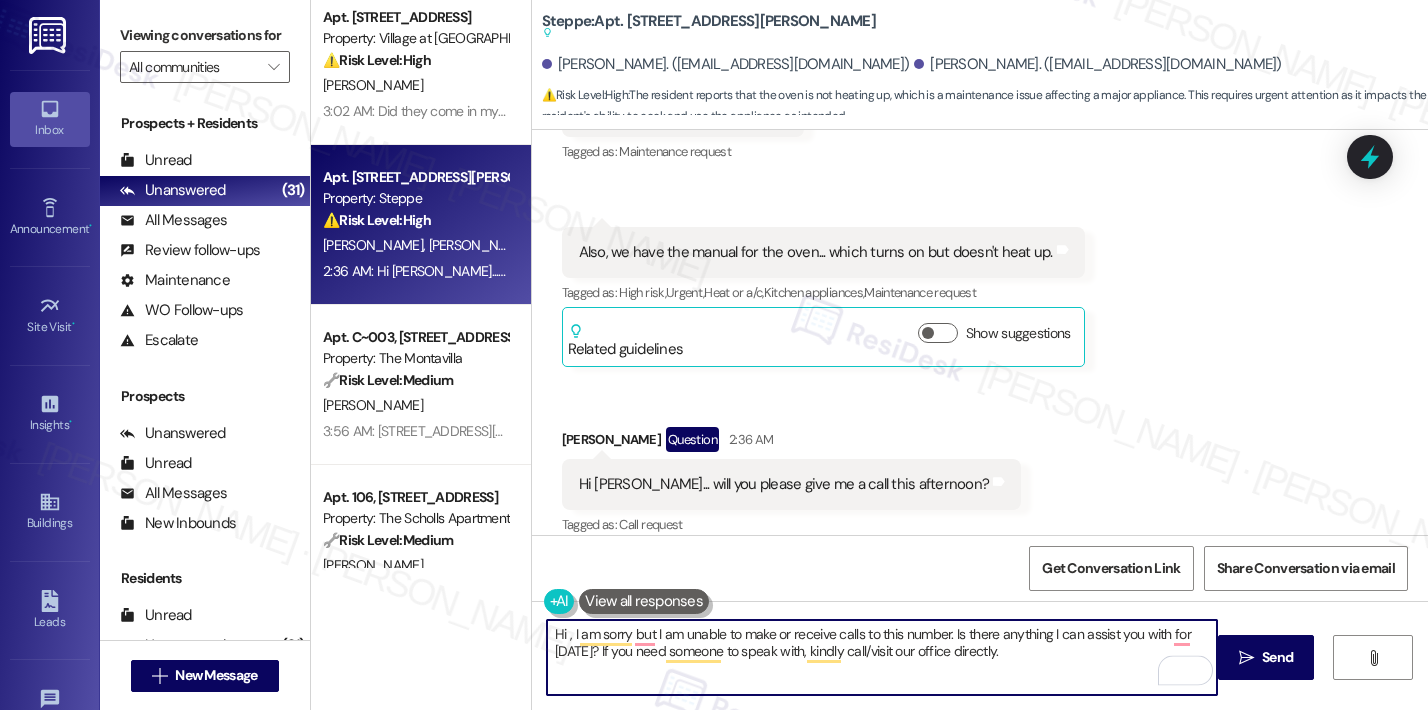 paste on "[PERSON_NAME]" 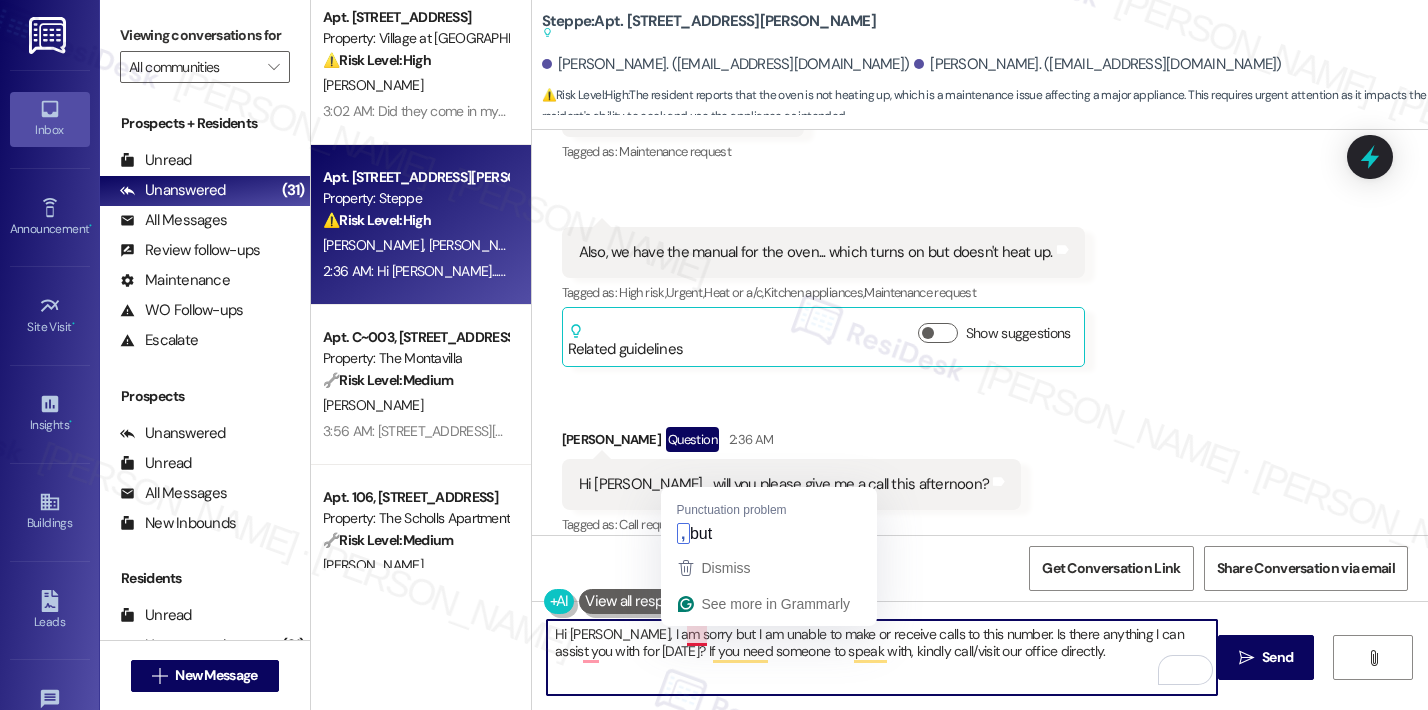 click on "Hi [PERSON_NAME], I am sorry but I am unable to make or receive calls to this number. Is there anything I can assist you with for [DATE]? If you need someone to speak with, kindly call/visit our office directly." at bounding box center [882, 657] 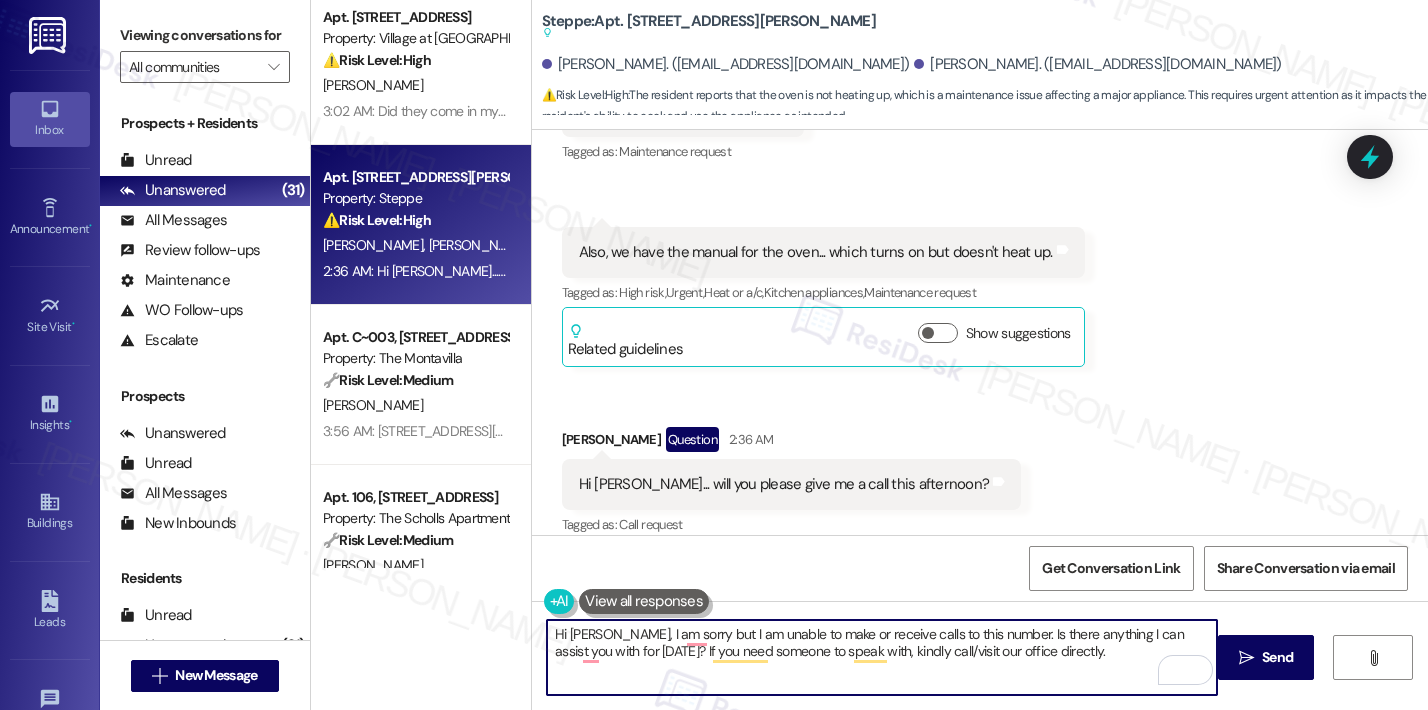 drag, startPoint x: 996, startPoint y: 635, endPoint x: 994, endPoint y: 658, distance: 23.086792 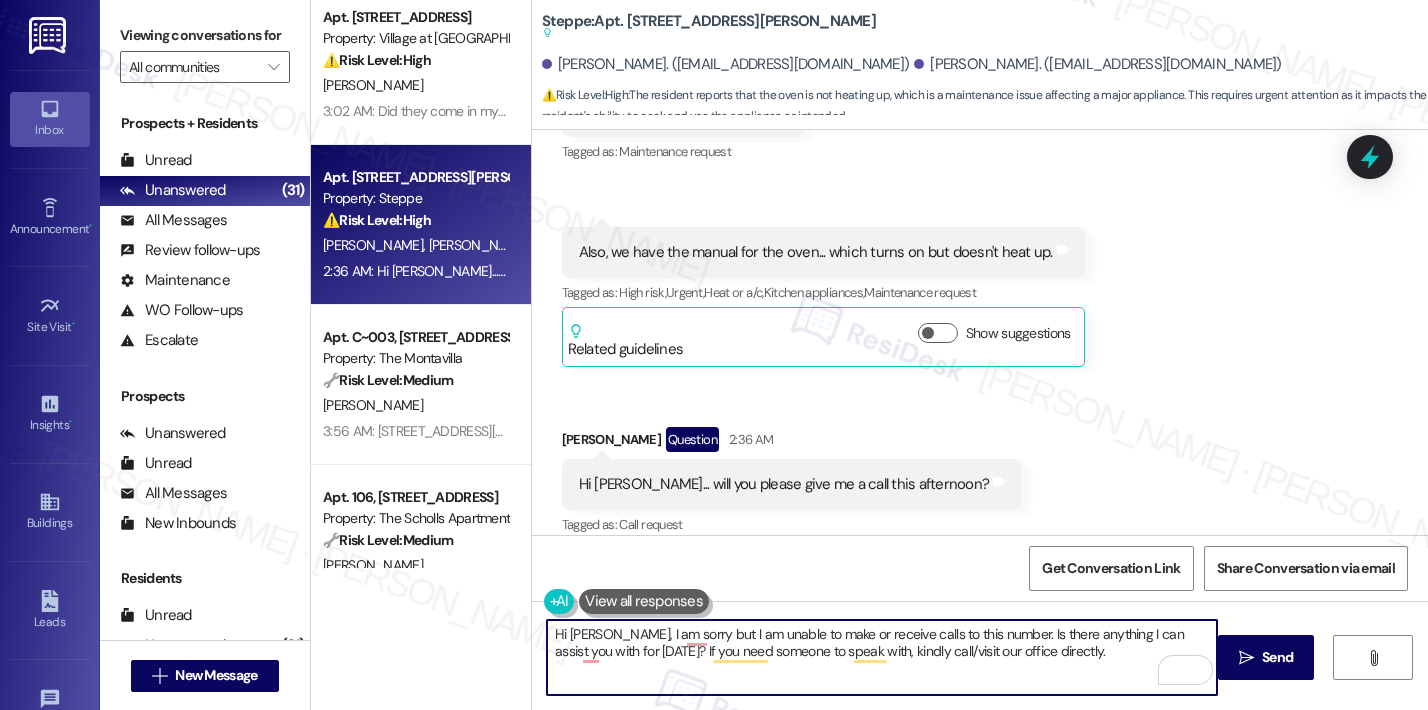 click on "Hi [PERSON_NAME], I am sorry but I am unable to make or receive calls to this number. Is there anything I can assist you with for [DATE]? If you need someone to speak with, kindly call/visit our office directly." at bounding box center (882, 657) 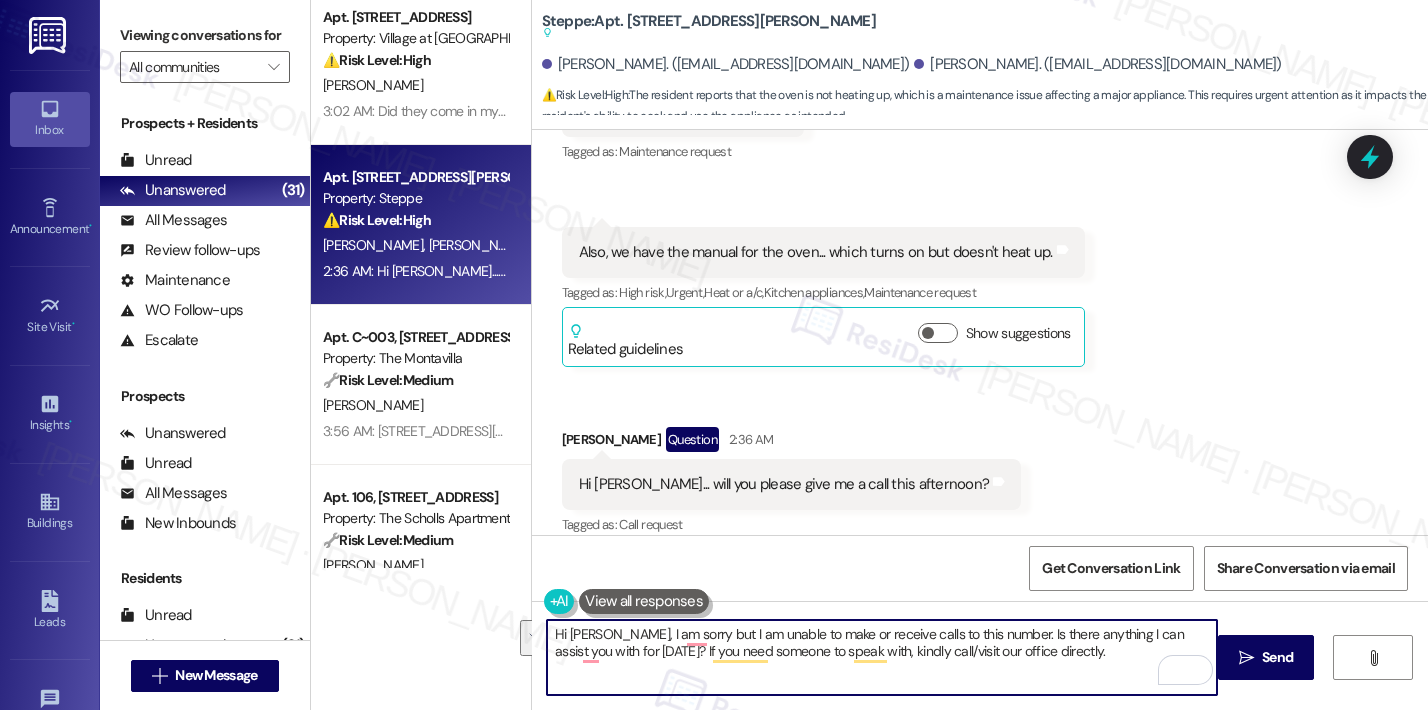 drag, startPoint x: 997, startPoint y: 636, endPoint x: 1056, endPoint y: 662, distance: 64.4748 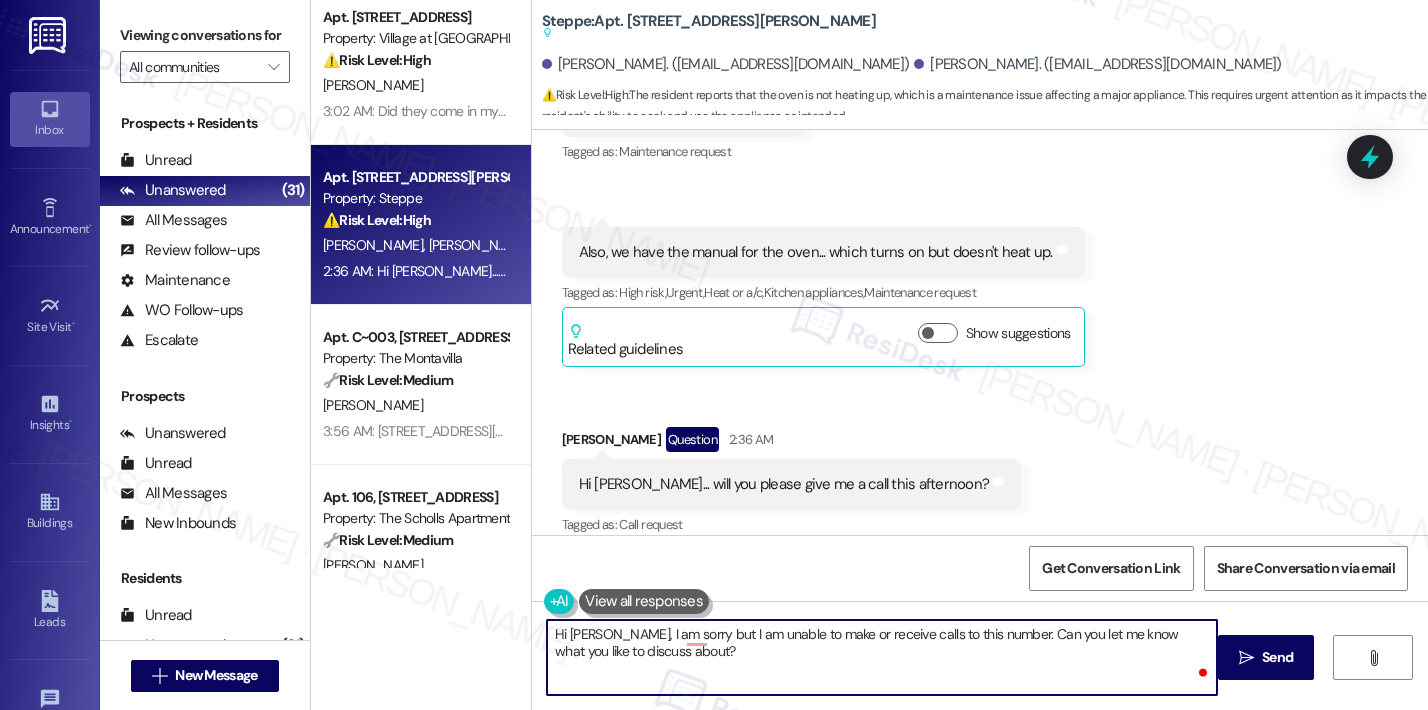 type on "Hi [PERSON_NAME], I am sorry but I am unable to make or receive calls to this number. Can you let me know what you like to discuss about?" 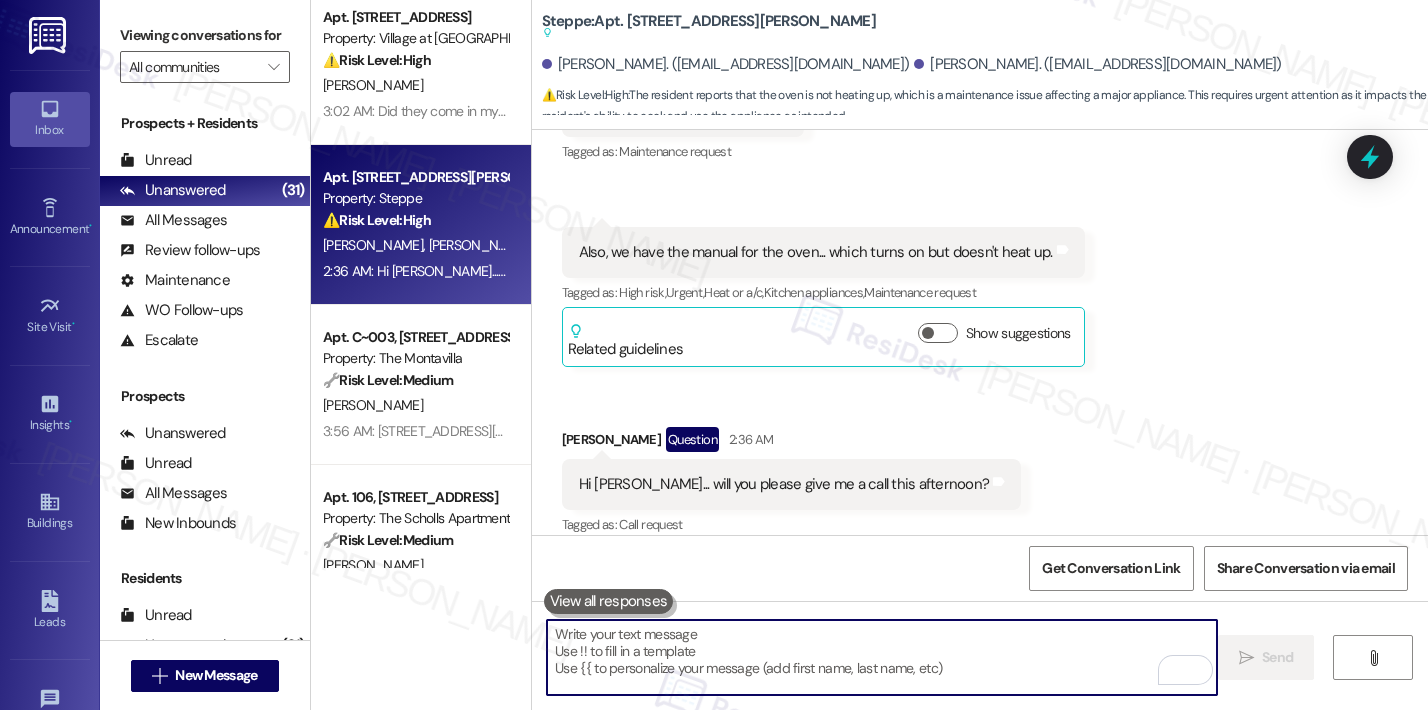 click at bounding box center [882, 657] 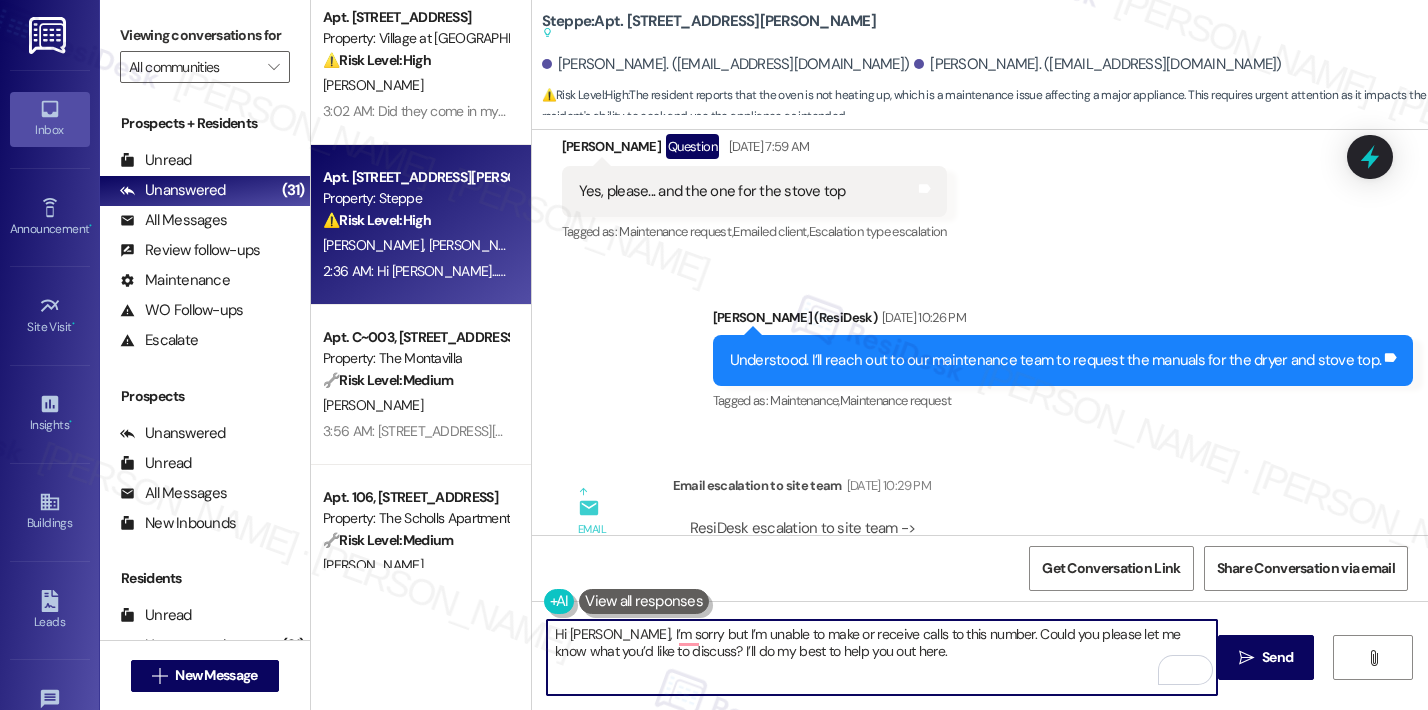 scroll, scrollTop: 5815, scrollLeft: 0, axis: vertical 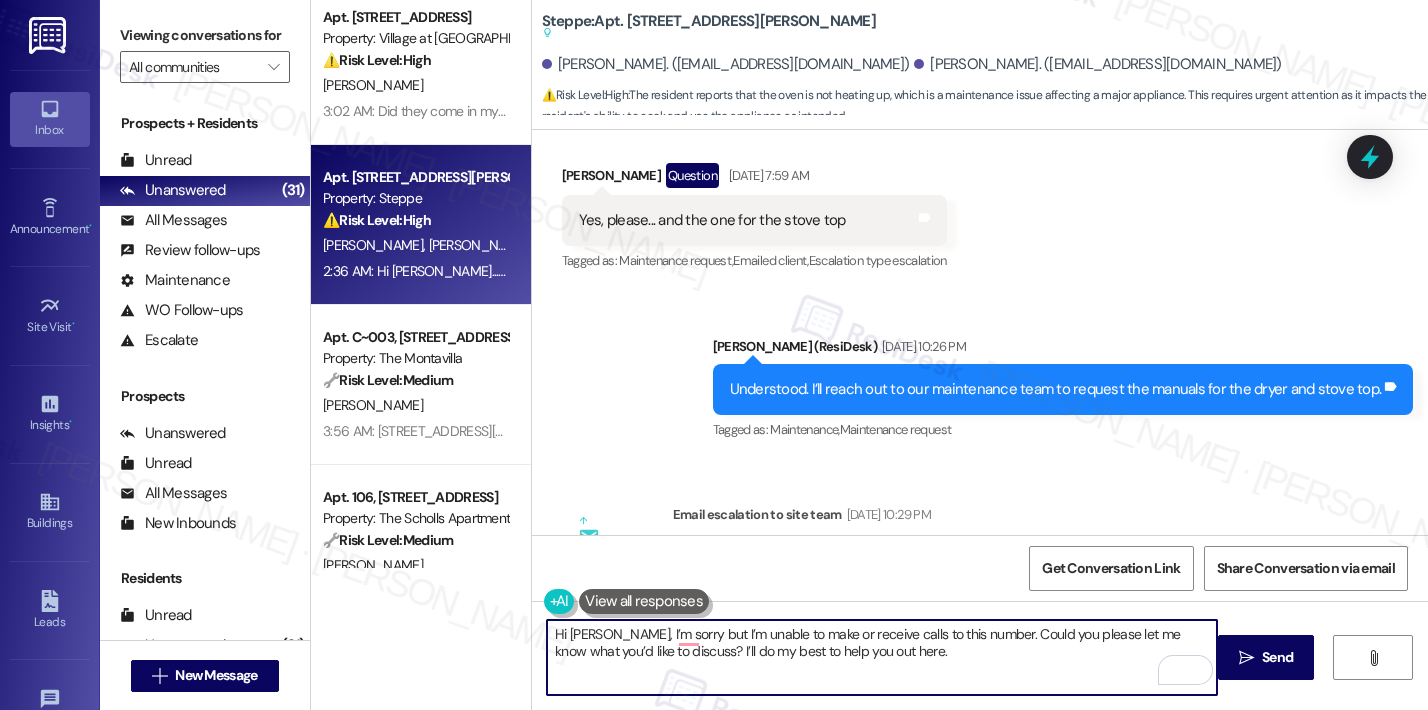 type on "Hi [PERSON_NAME], I’m sorry but I’m unable to make or receive calls to this number. Could you please let me know what you’d like to discuss? I’ll do my best to help you out here." 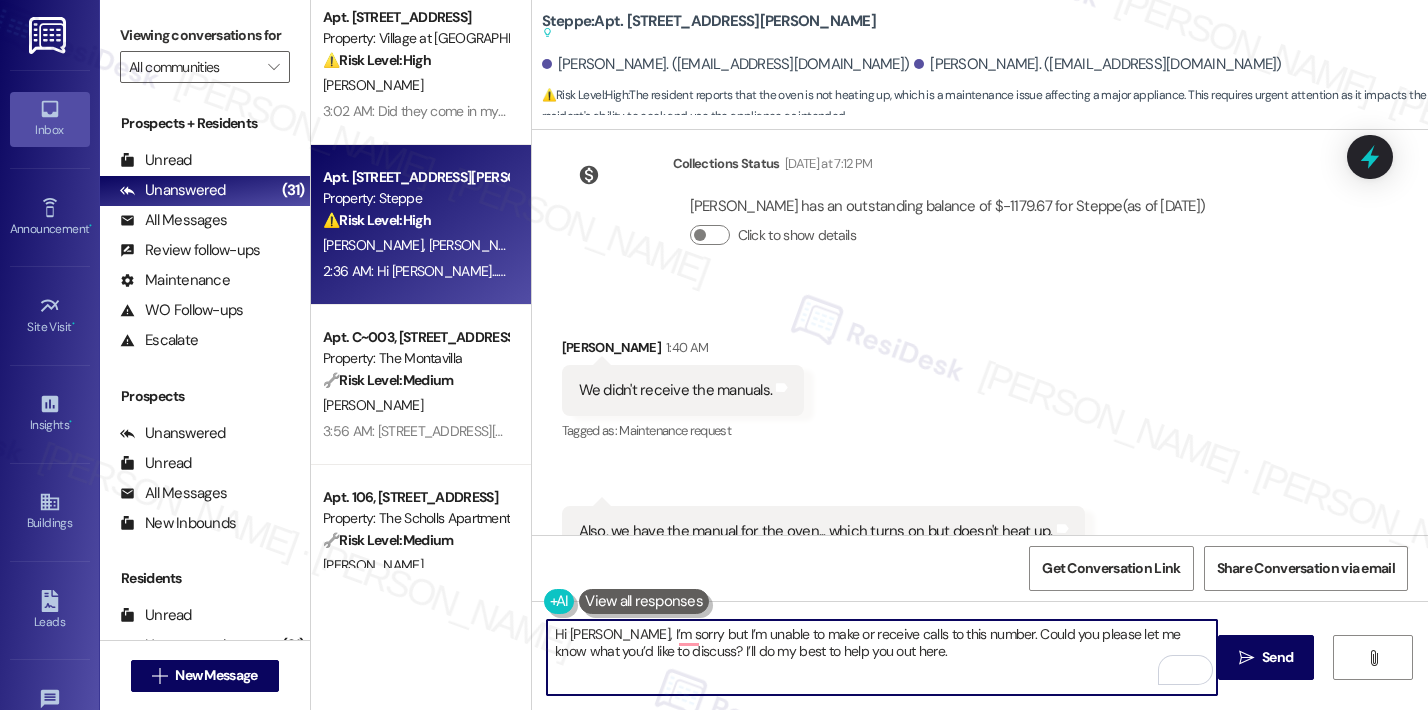 scroll, scrollTop: 7663, scrollLeft: 0, axis: vertical 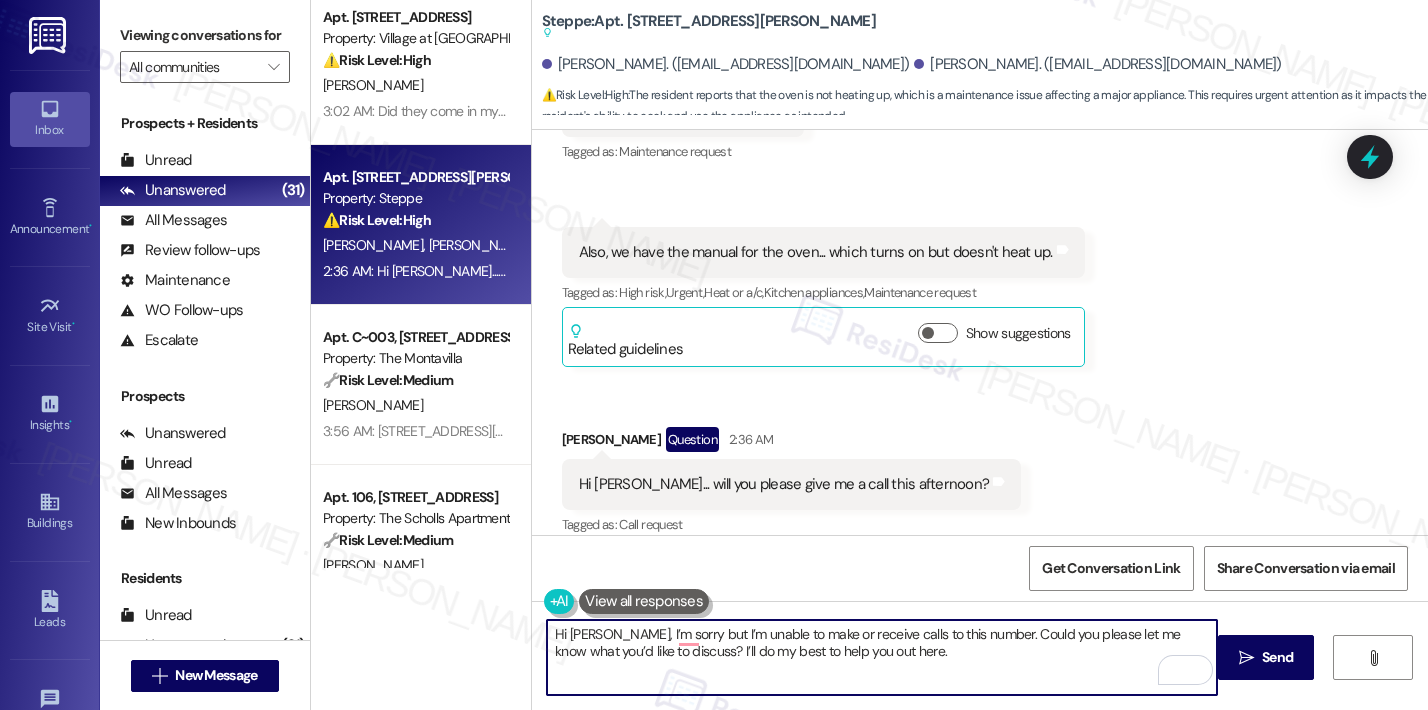 click on "Hi [PERSON_NAME], I’m sorry but I’m unable to make or receive calls to this number. Could you please let me know what you’d like to discuss? I’ll do my best to help you out here." at bounding box center [882, 657] 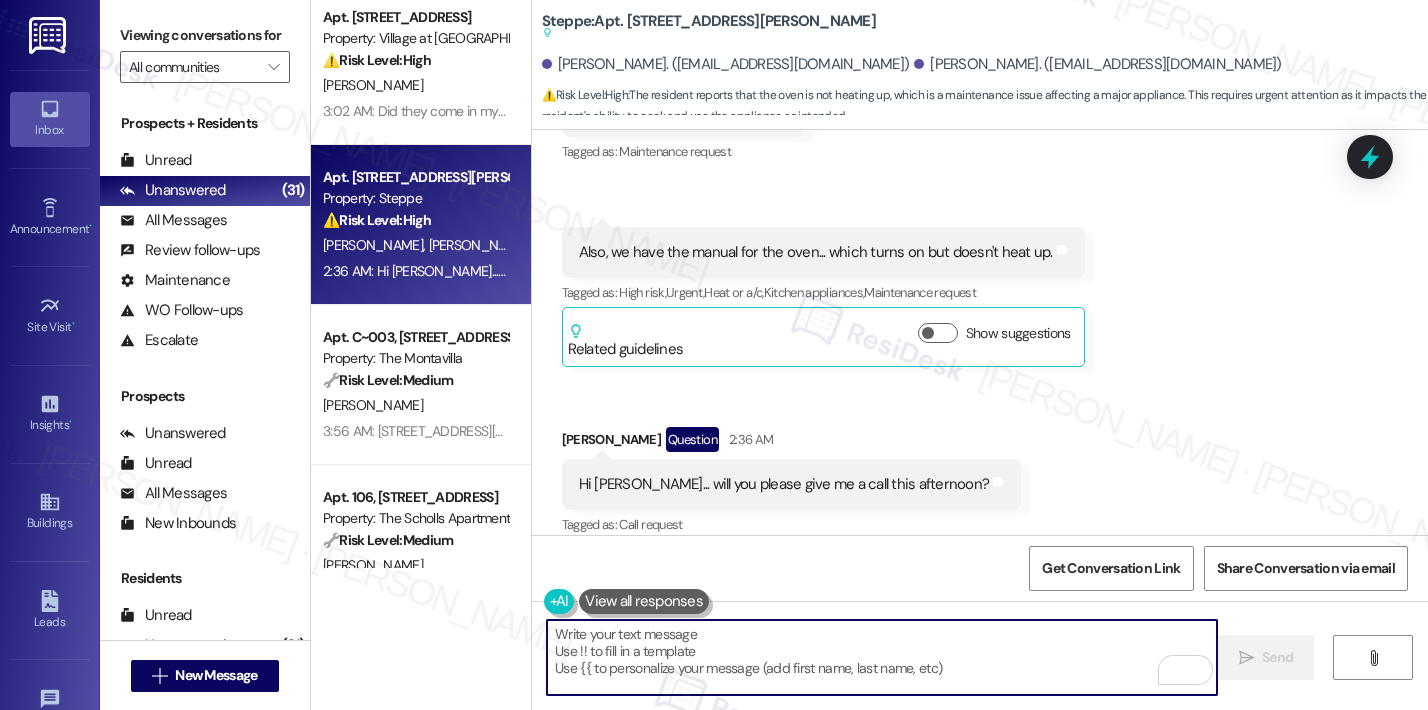 click at bounding box center [882, 657] 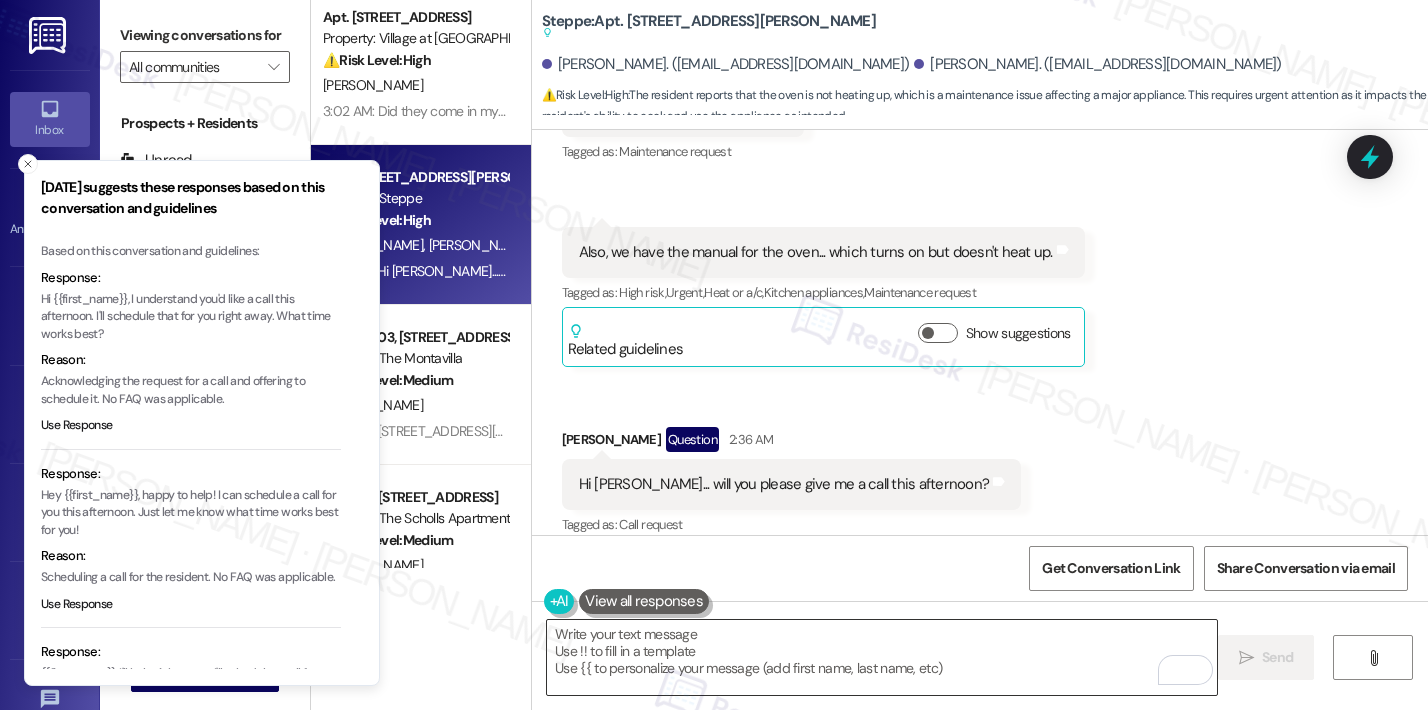 click at bounding box center [882, 657] 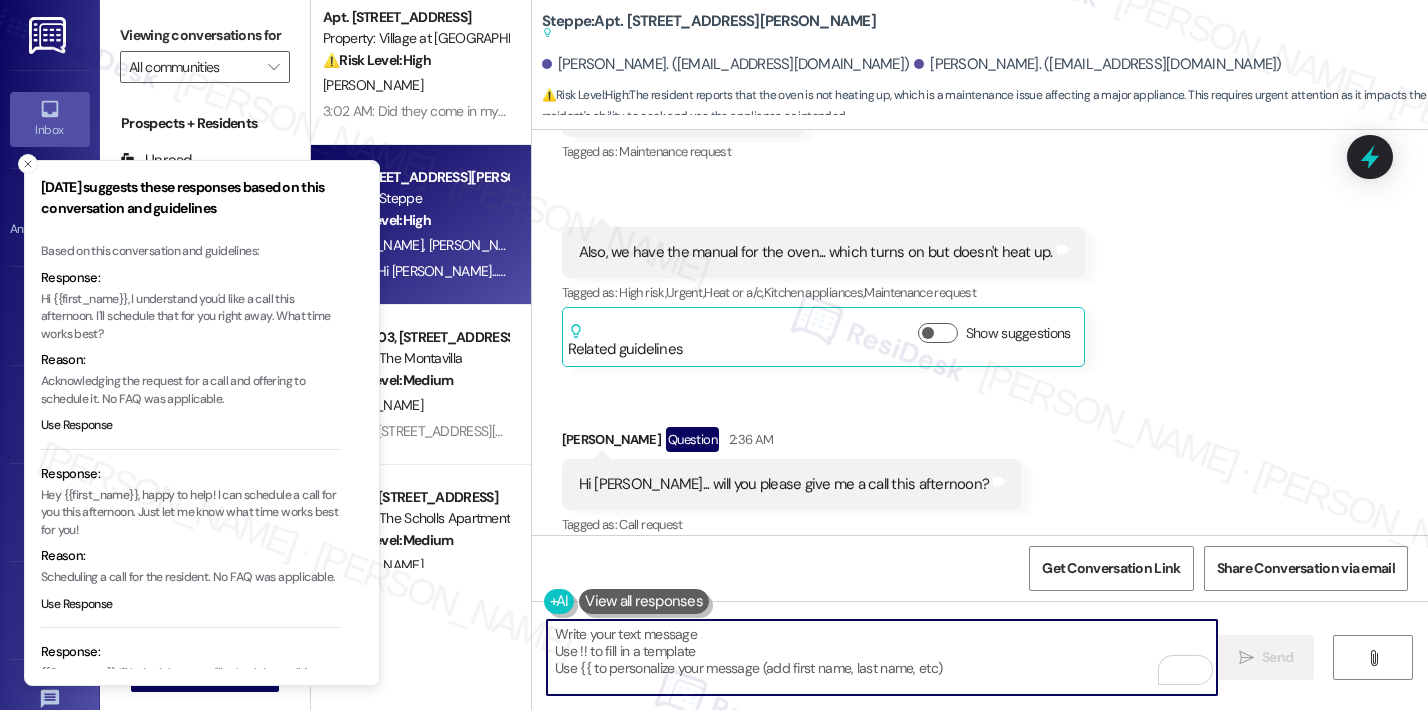 paste on "Hi [PERSON_NAME], I’m sorry but I’m unable to make or receive calls to this number. Could you please let me know what you’d like to discuss? I’ll do my best to help you out here." 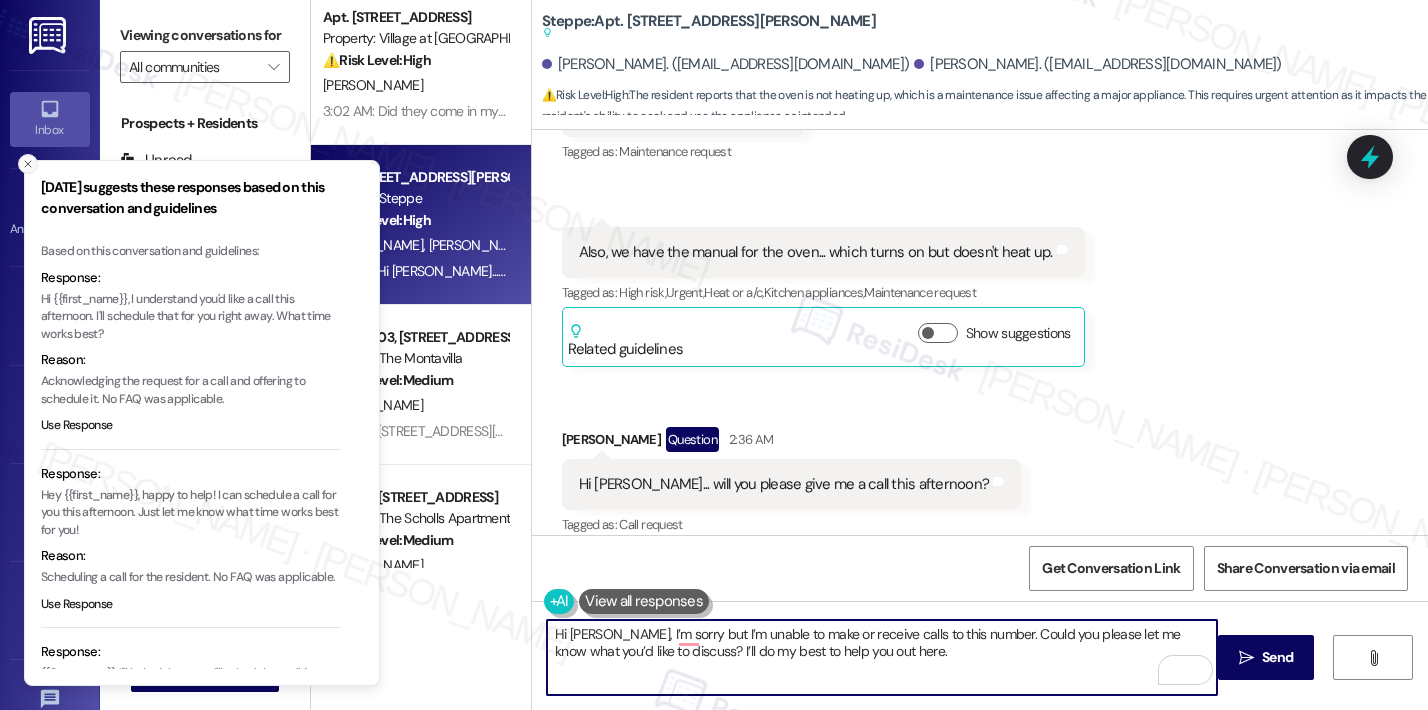 type on "Hi [PERSON_NAME], I’m sorry but I’m unable to make or receive calls to this number. Could you please let me know what you’d like to discuss? I’ll do my best to help you out here." 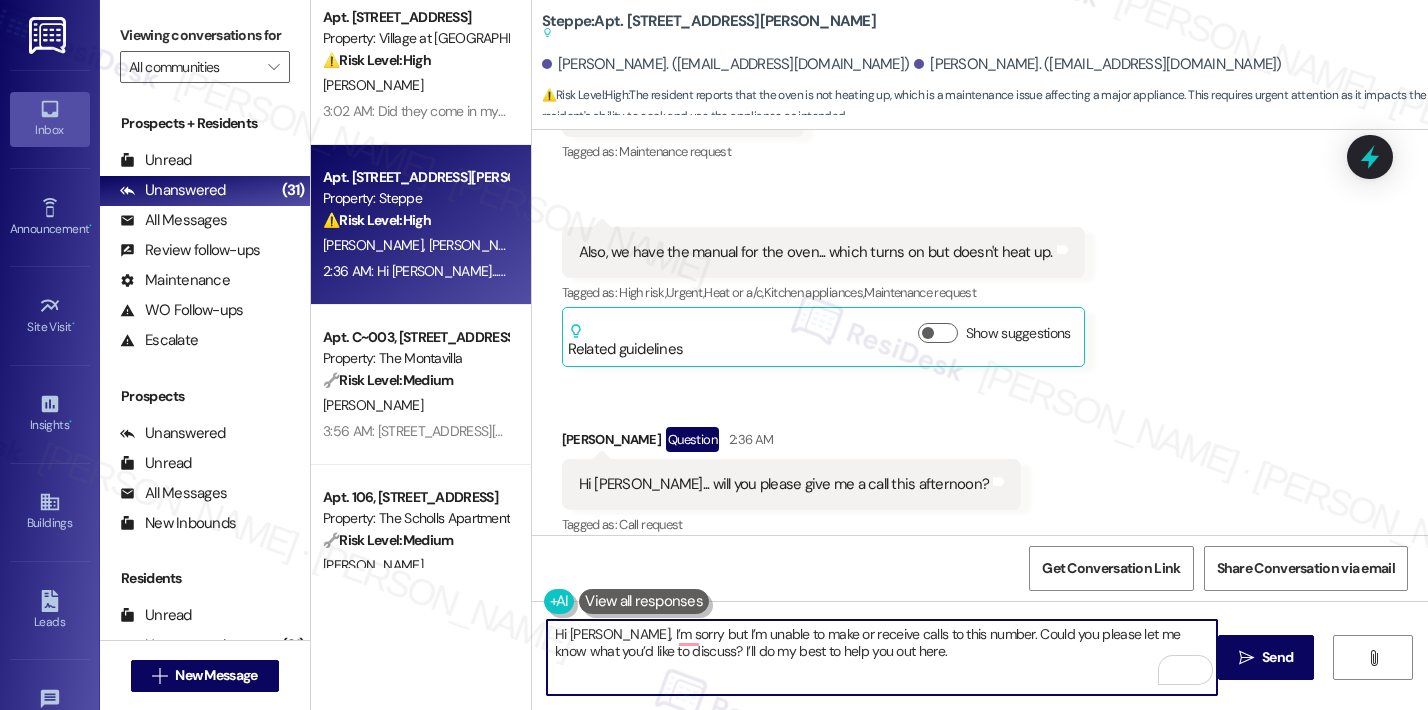 click on "Hi [PERSON_NAME], I’m sorry but I’m unable to make or receive calls to this number. Could you please let me know what you’d like to discuss? I’ll do my best to help you out here." at bounding box center [882, 657] 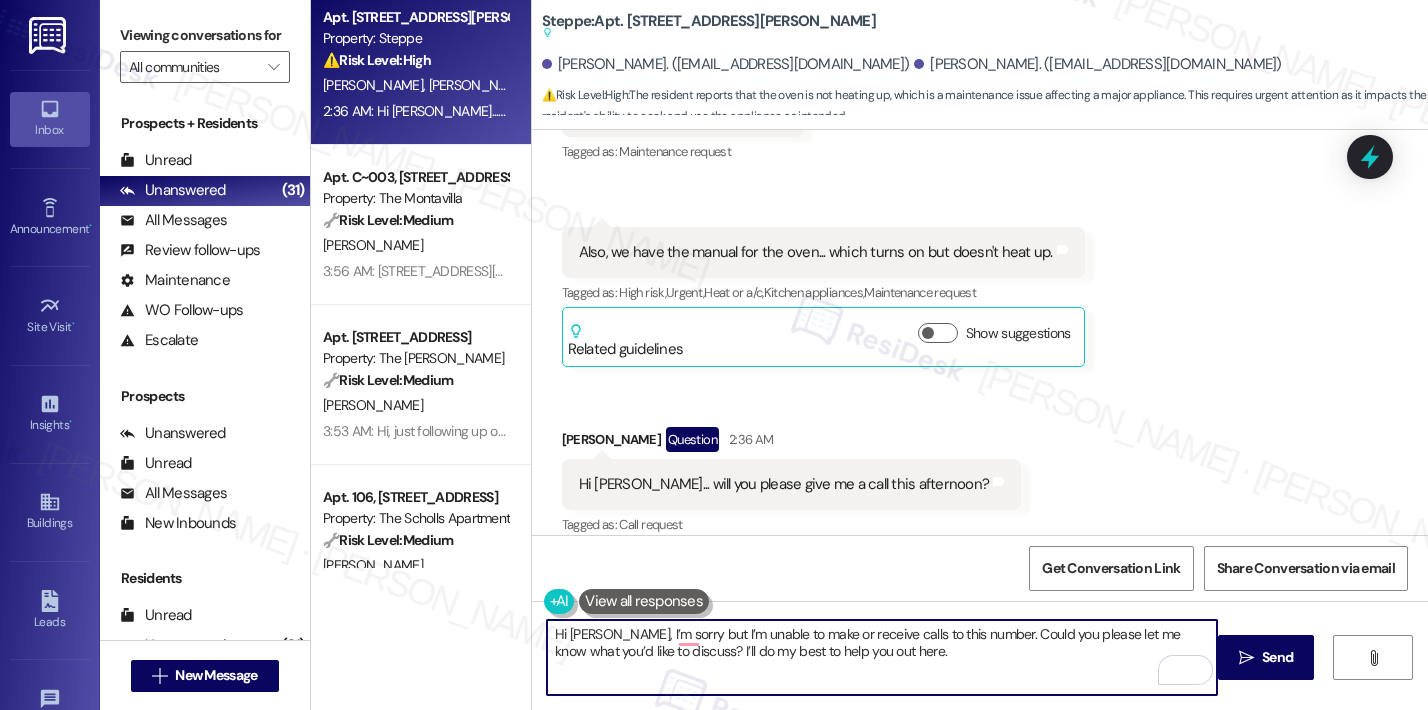 click on "Hi [PERSON_NAME], I’m sorry but I’m unable to make or receive calls to this number. Could you please let me know what you’d like to discuss? I’ll do my best to help you out here." at bounding box center [882, 657] 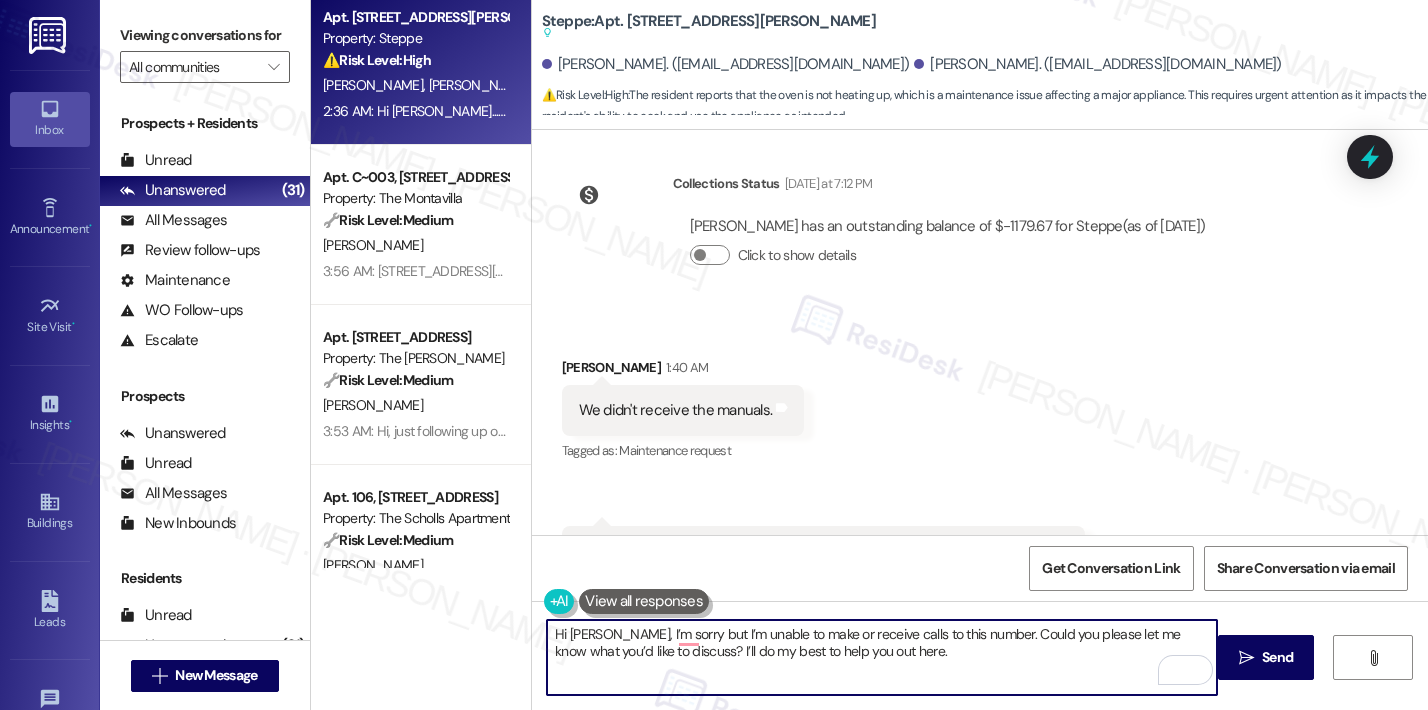 scroll, scrollTop: 7175, scrollLeft: 0, axis: vertical 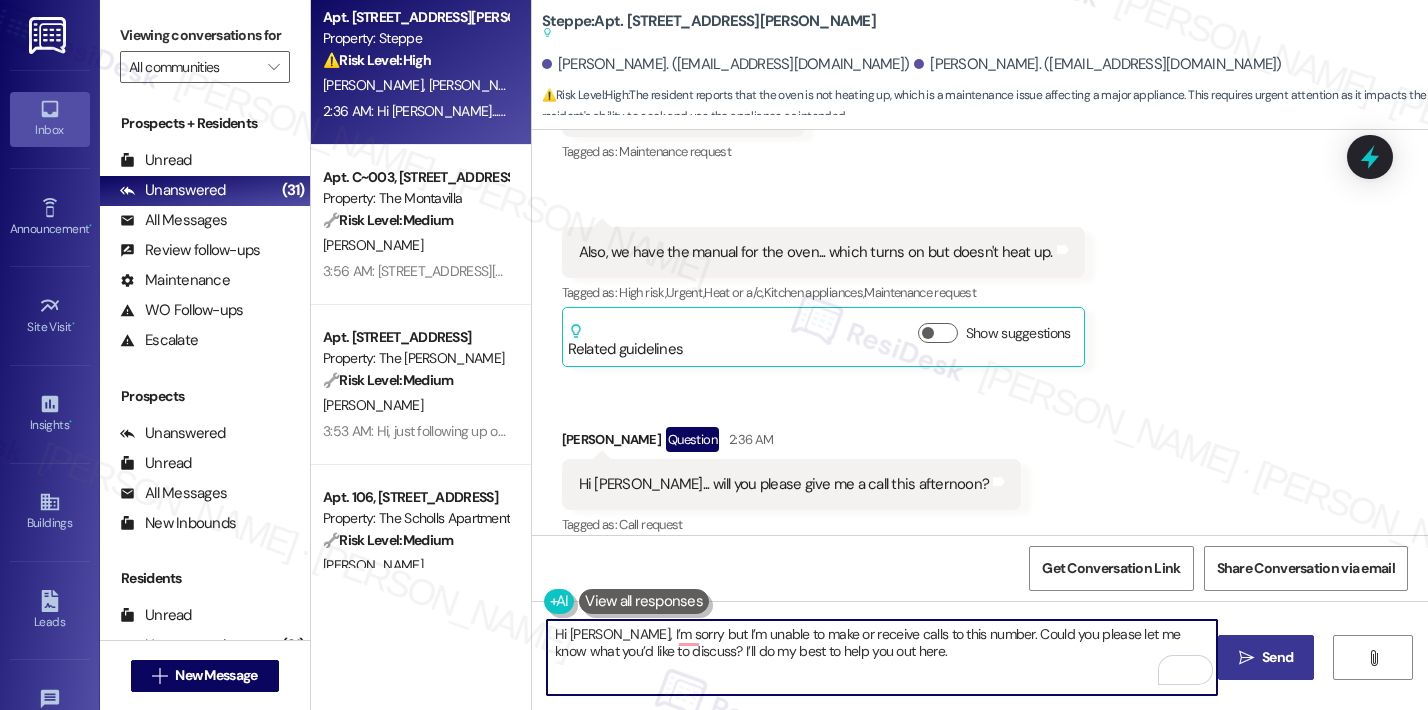 click on "Send" at bounding box center [1277, 657] 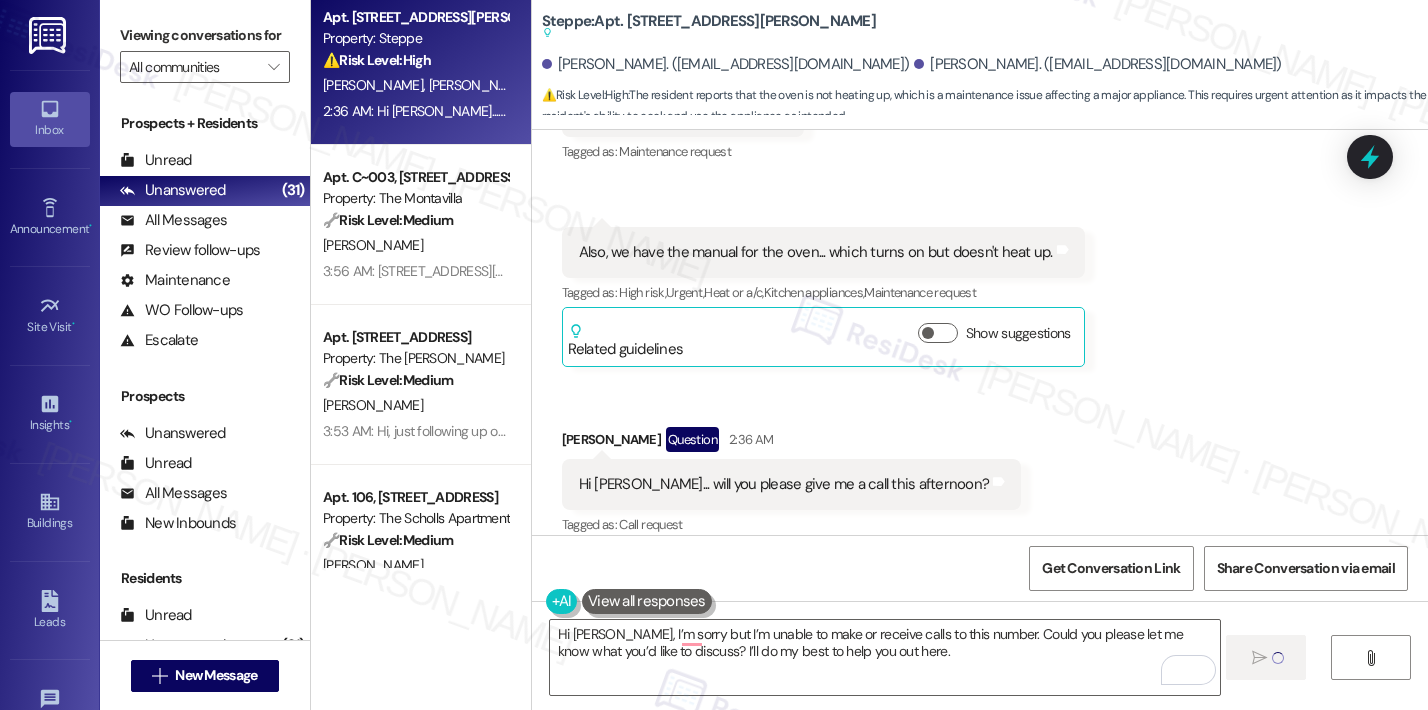 type 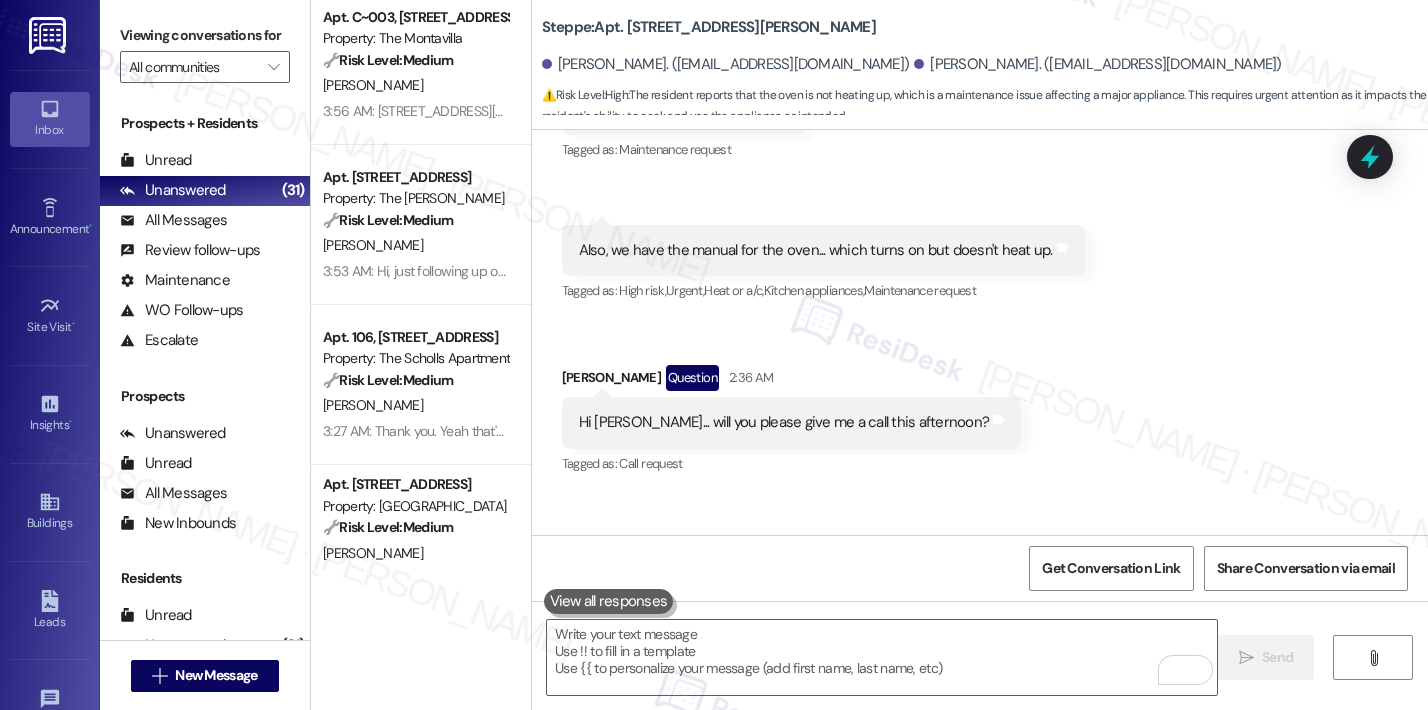 scroll, scrollTop: 7616, scrollLeft: 0, axis: vertical 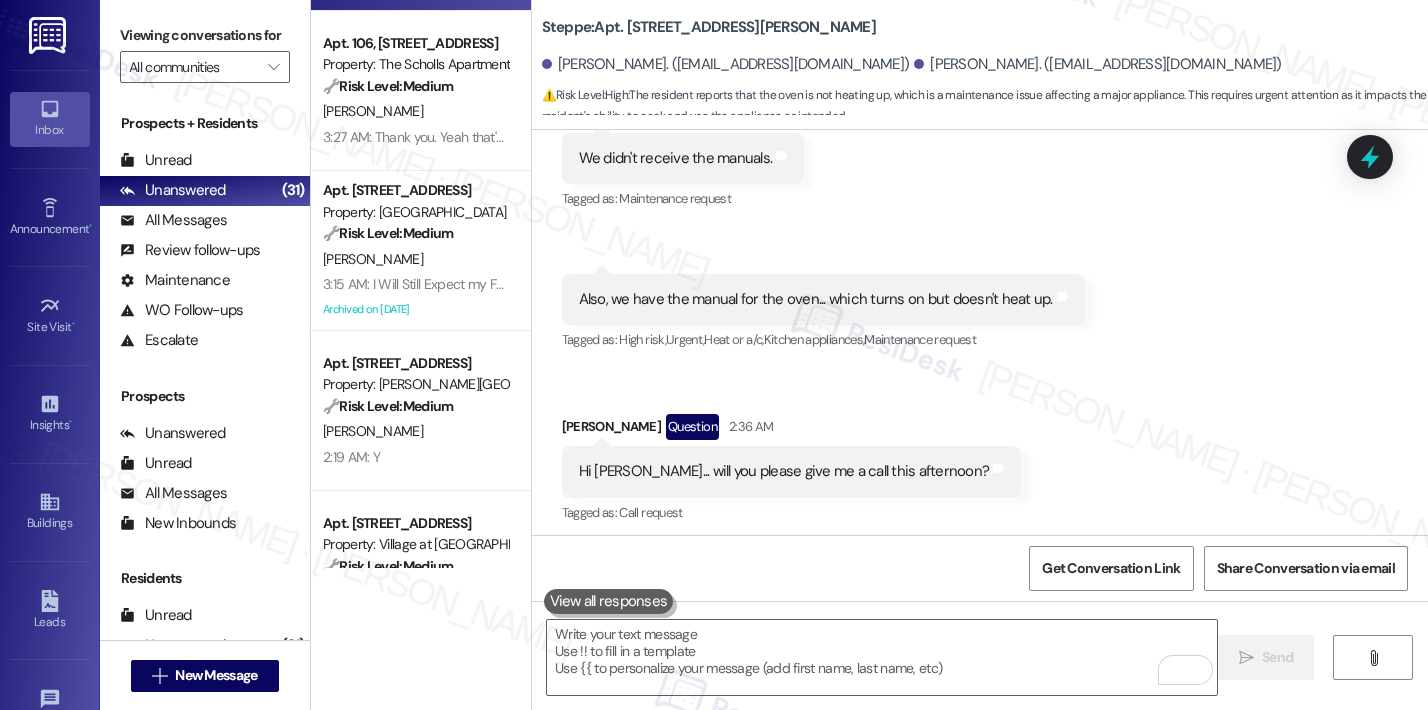 click on "🔧  Risk Level:  Medium" at bounding box center (388, 233) 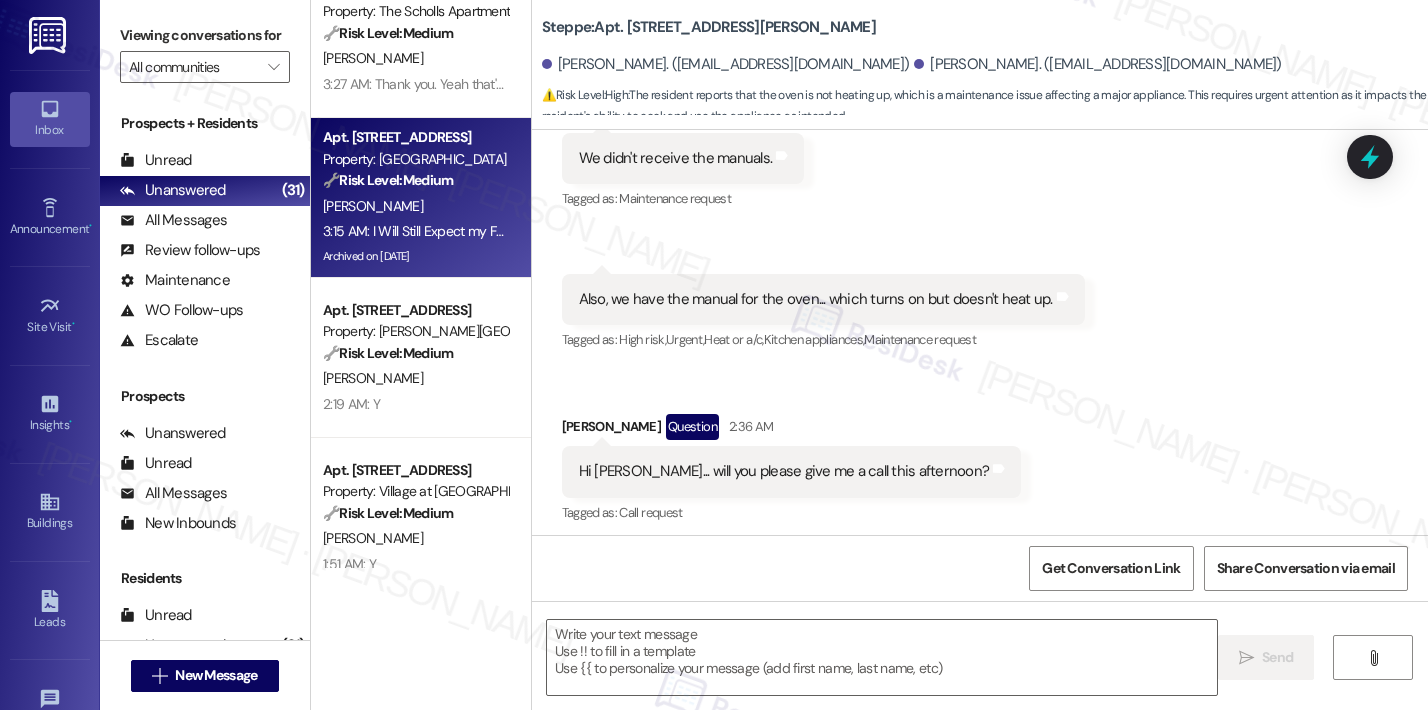 type on "Fetching suggested responses. Please feel free to read through the conversation in the meantime." 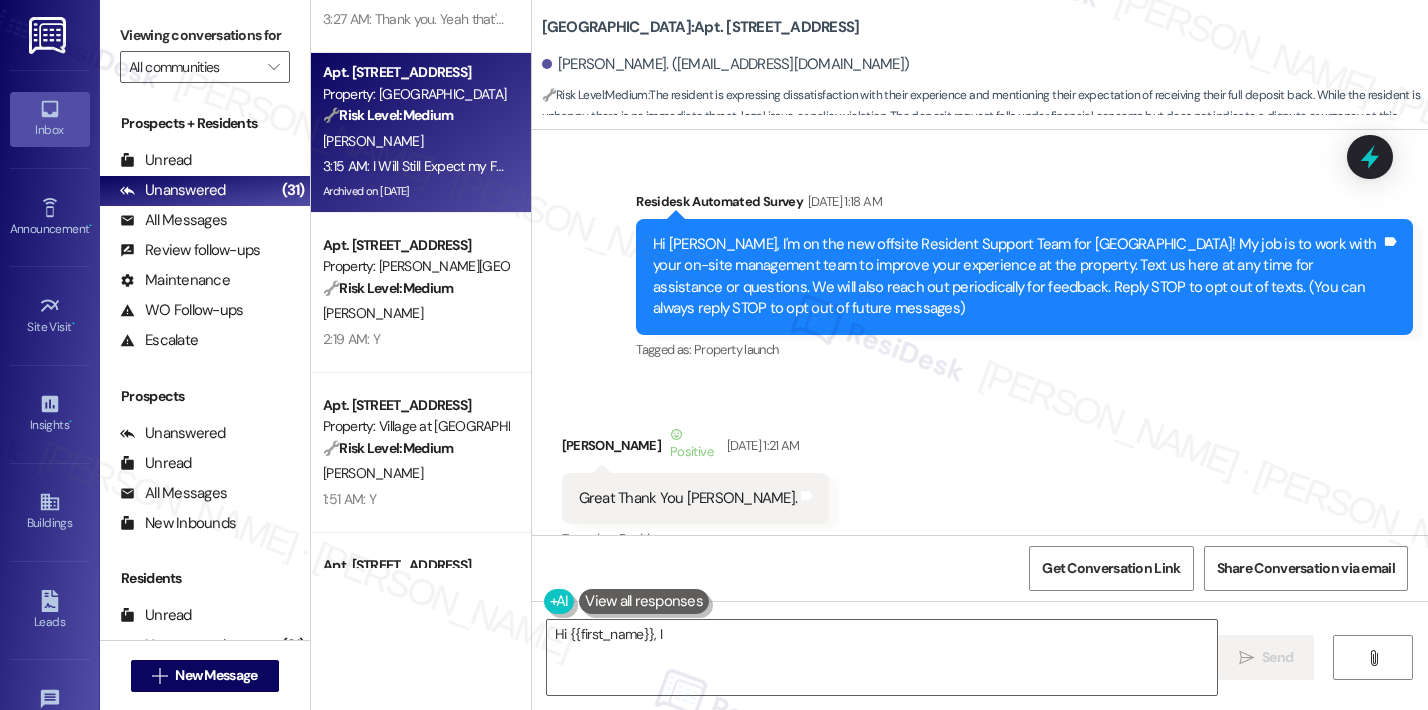 scroll, scrollTop: 610, scrollLeft: 0, axis: vertical 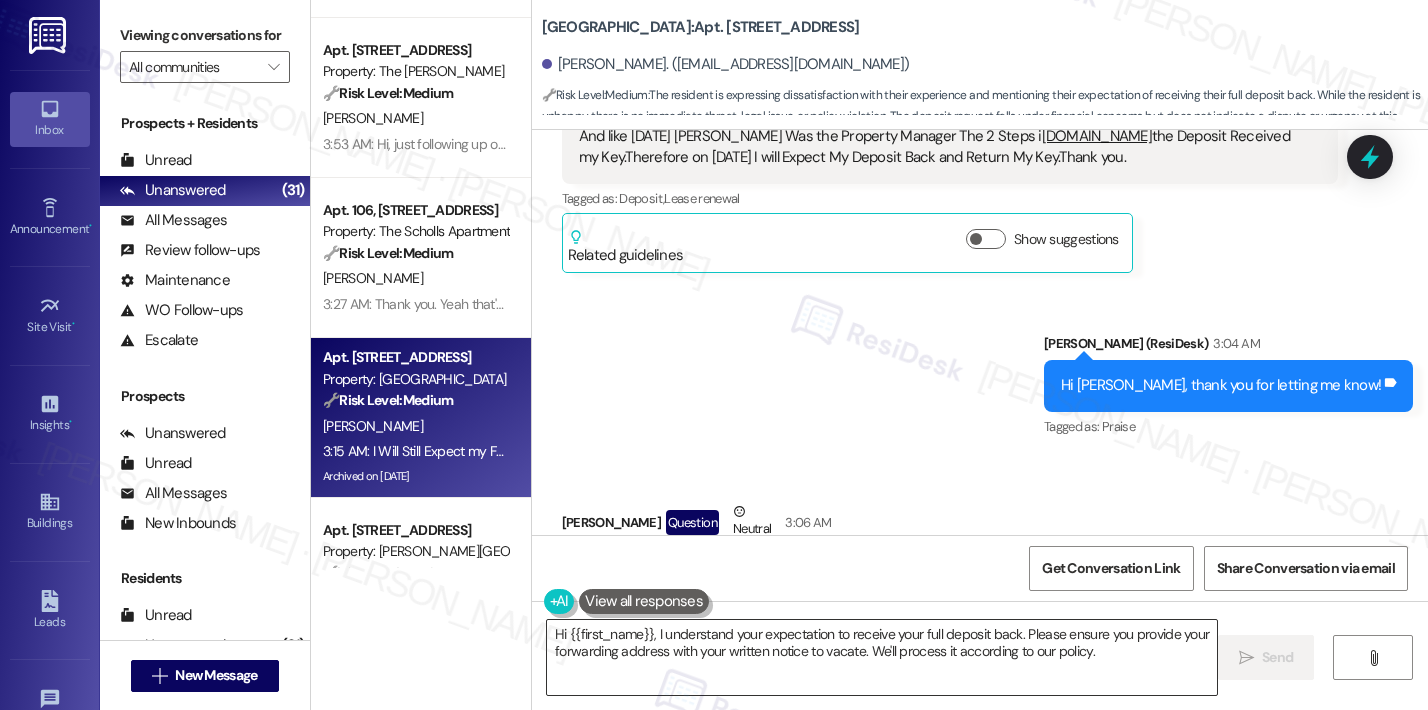 click on "Hi {{first_name}}, I understand your expectation to receive your full deposit back. Please ensure you provide your forwarding address with your written notice to vacate. We'll process it according to our policy." at bounding box center [882, 657] 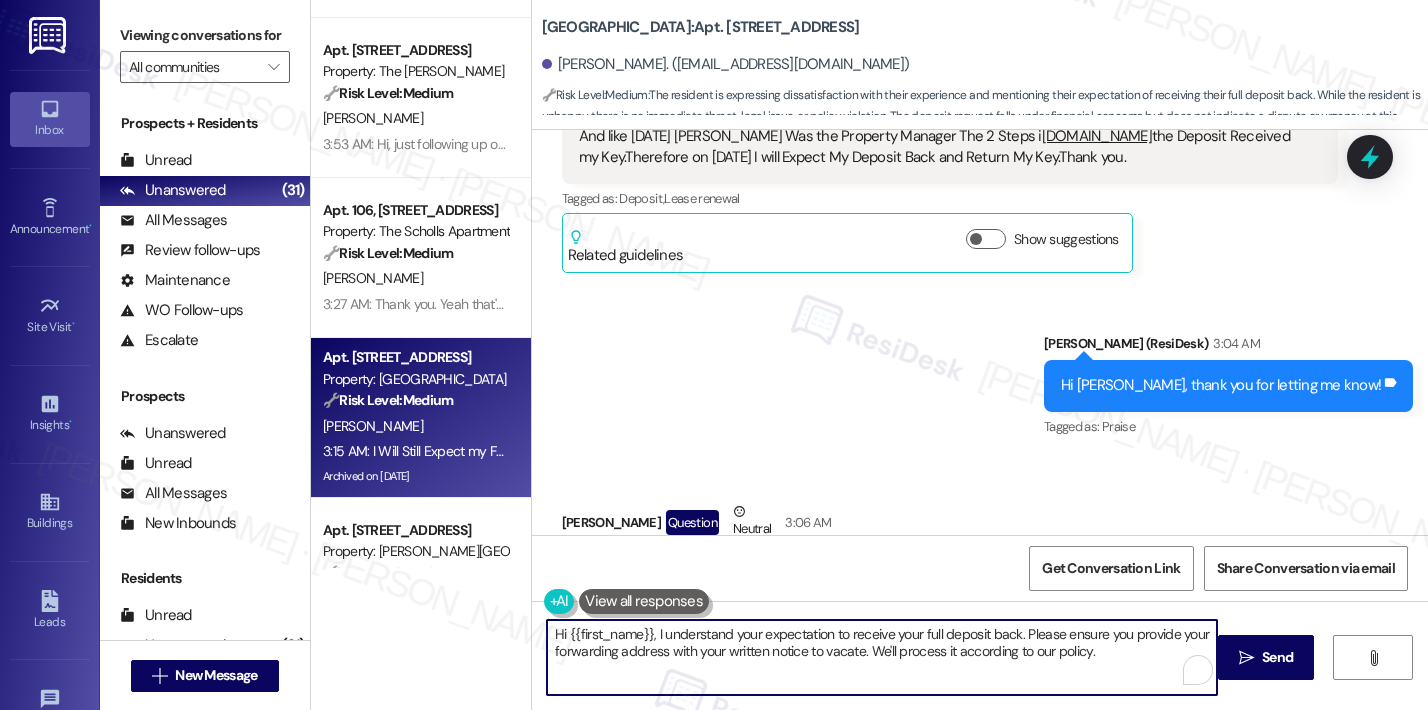 click on "Hi {{first_name}}, I understand your expectation to receive your full deposit back. Please ensure you provide your forwarding address with your written notice to vacate. We'll process it according to our policy." at bounding box center [882, 657] 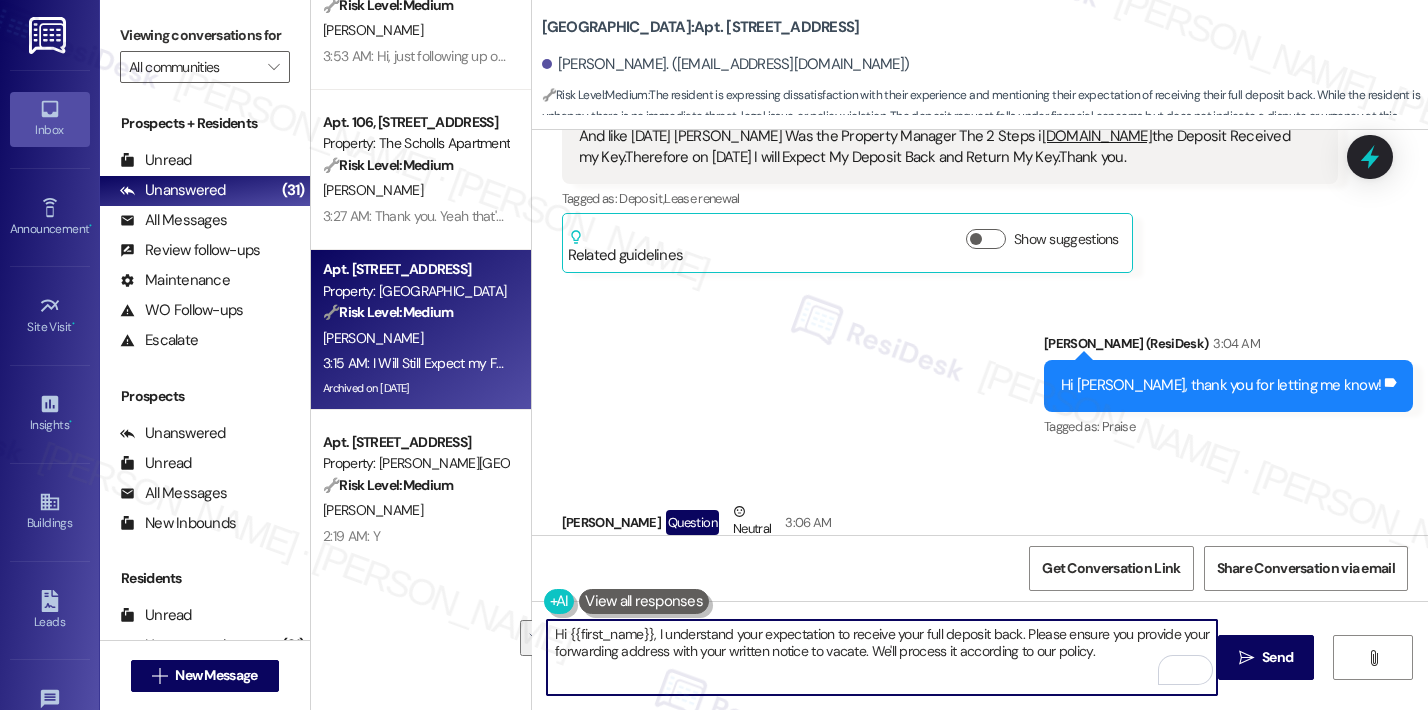 scroll, scrollTop: 732, scrollLeft: 0, axis: vertical 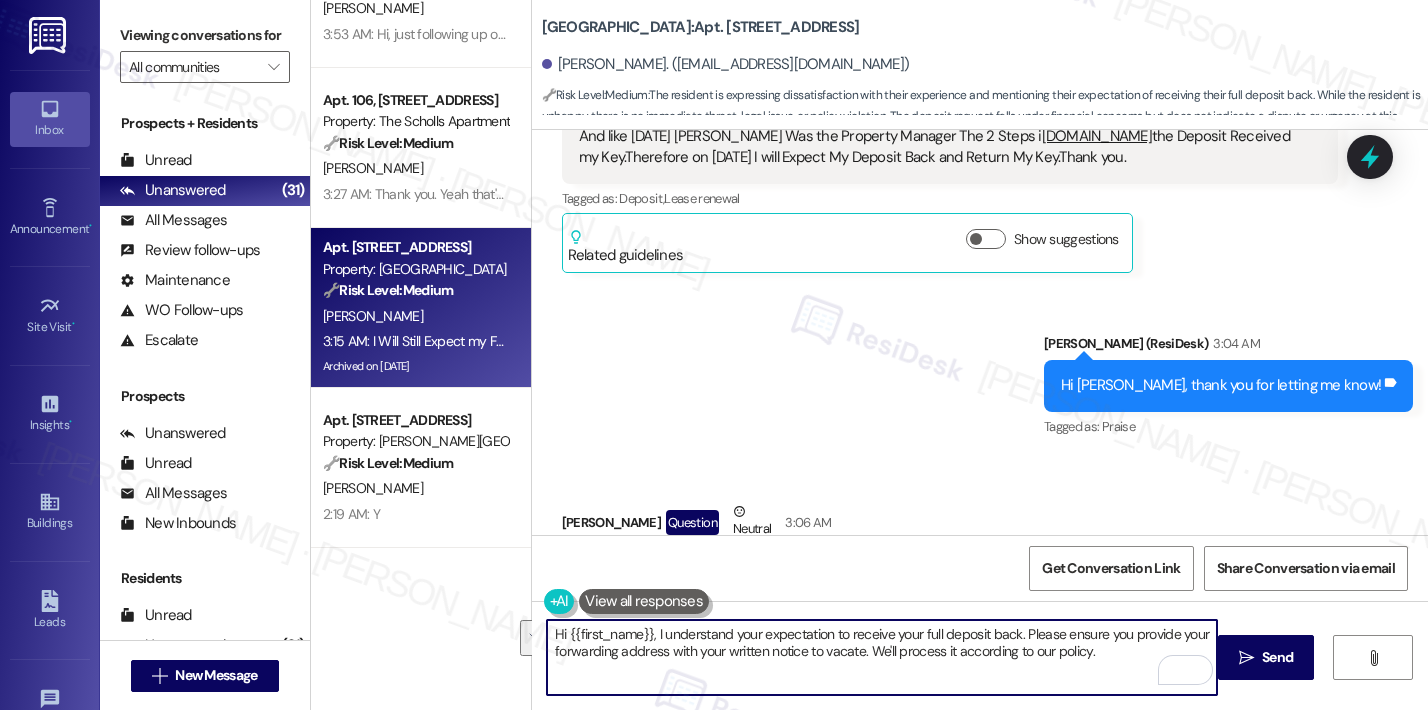 click on "Hi {{first_name}}, I understand your expectation to receive your full deposit back. Please ensure you provide your forwarding address with your written notice to vacate. We'll process it according to our policy." at bounding box center (882, 657) 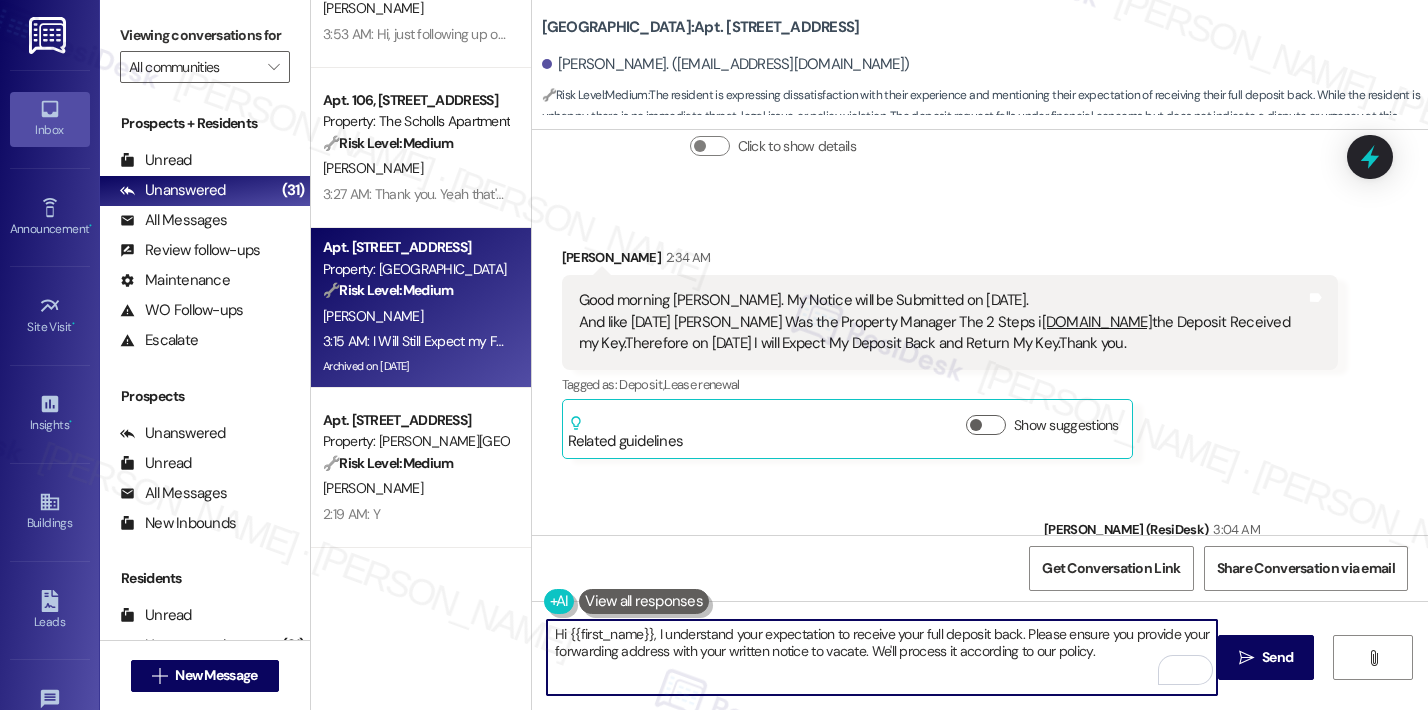 scroll, scrollTop: 197776, scrollLeft: 0, axis: vertical 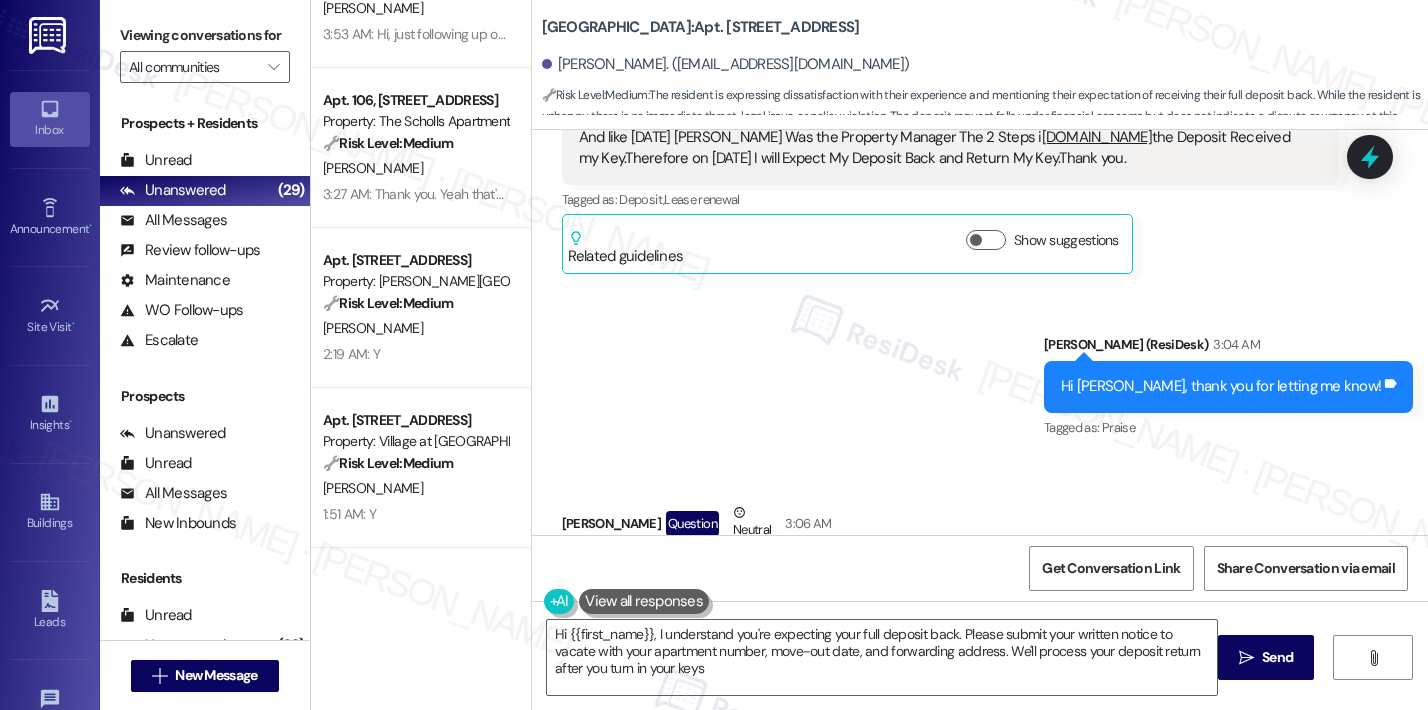 type on "Hi {{first_name}}, I understand you're expecting your full deposit back. Please submit your written notice to vacate with your apartment number, move-out date, and forwarding address. We'll process your deposit return after you turn in your keys." 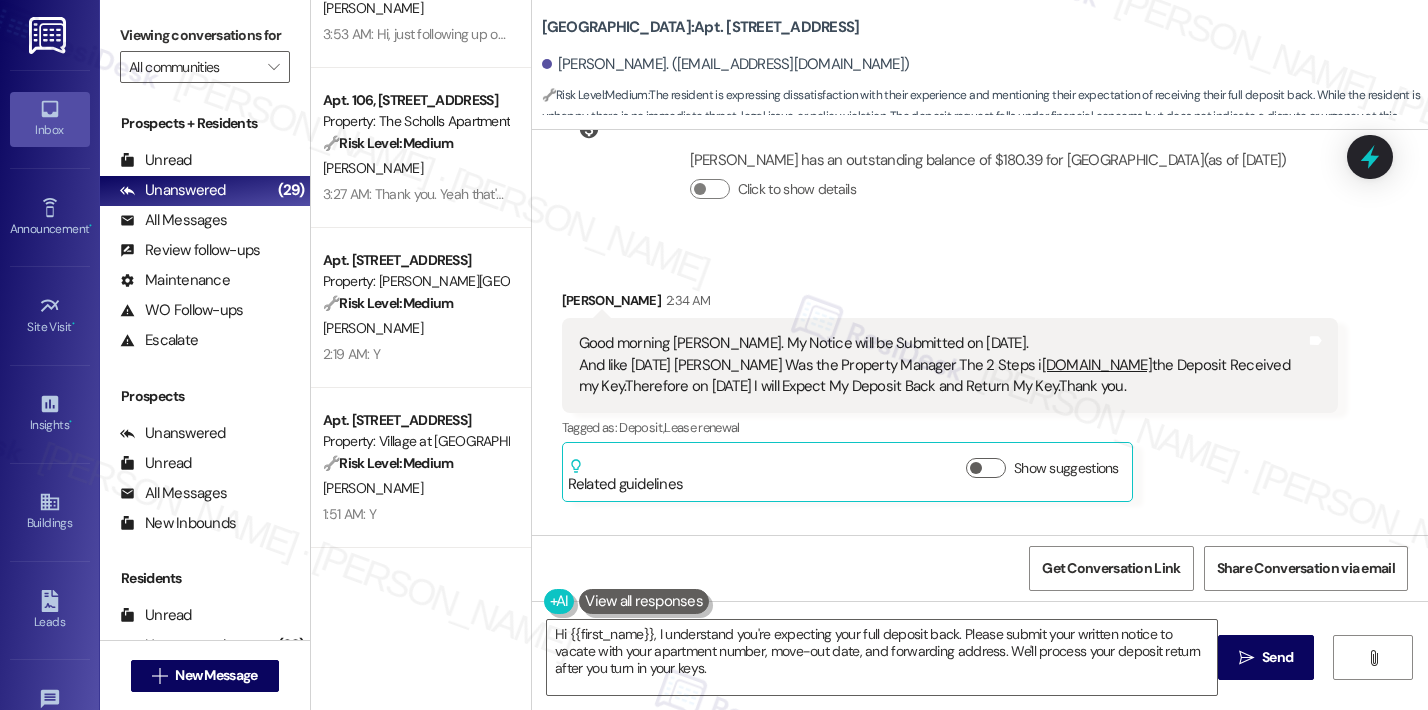 scroll, scrollTop: 197587, scrollLeft: 0, axis: vertical 